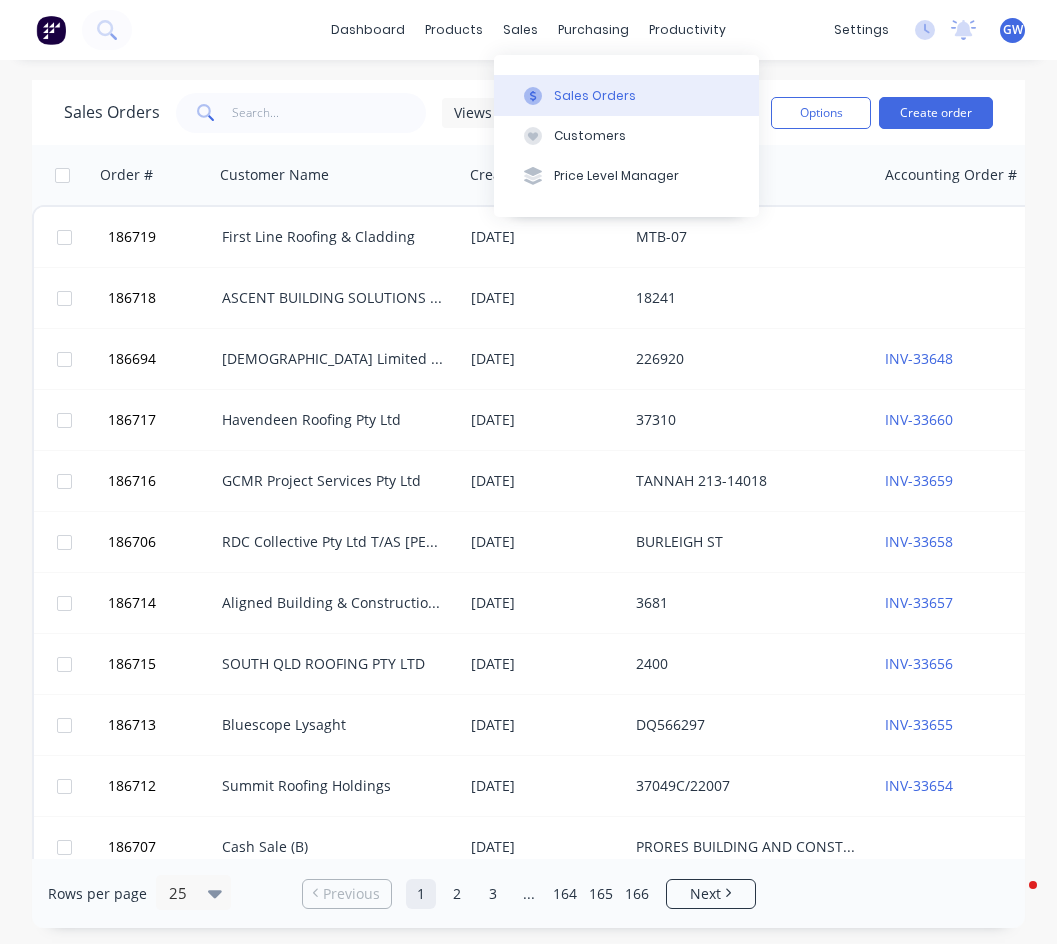 scroll, scrollTop: 0, scrollLeft: 0, axis: both 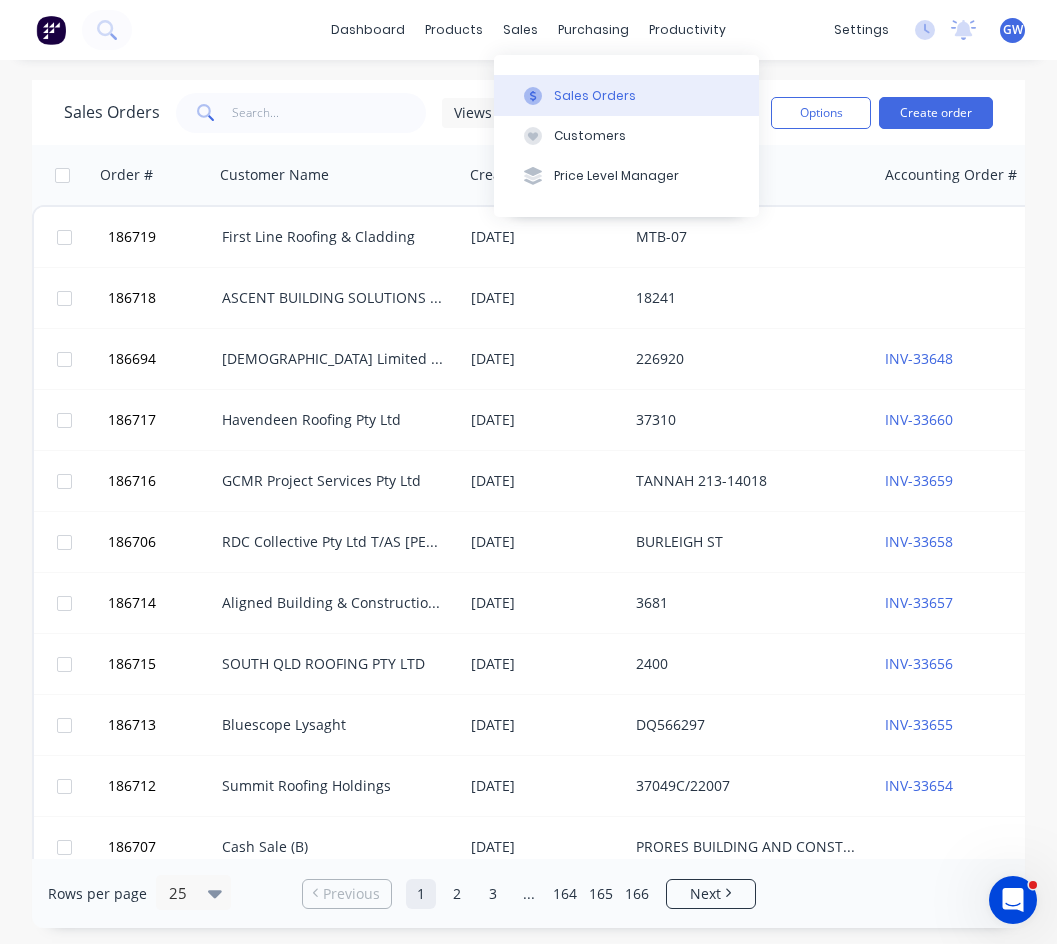 click on "Sales Orders" at bounding box center (595, 96) 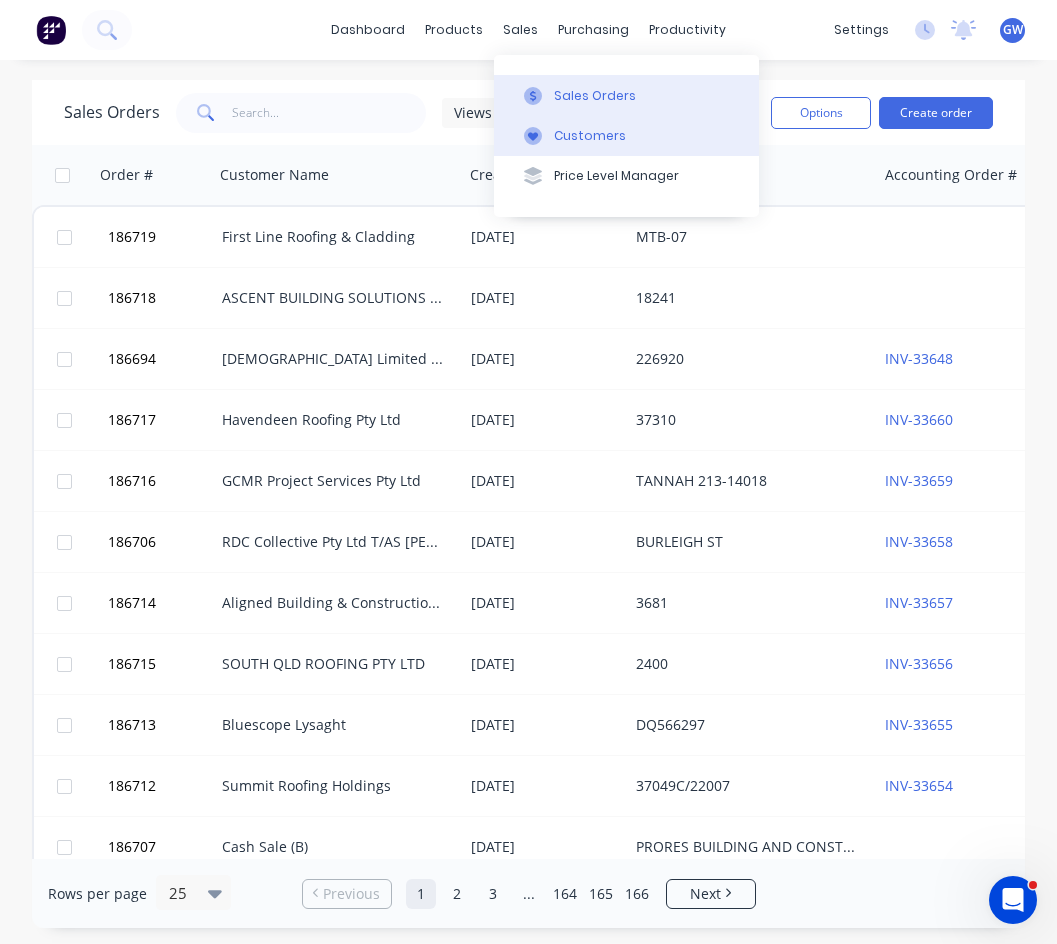 click on "Customers" at bounding box center [590, 136] 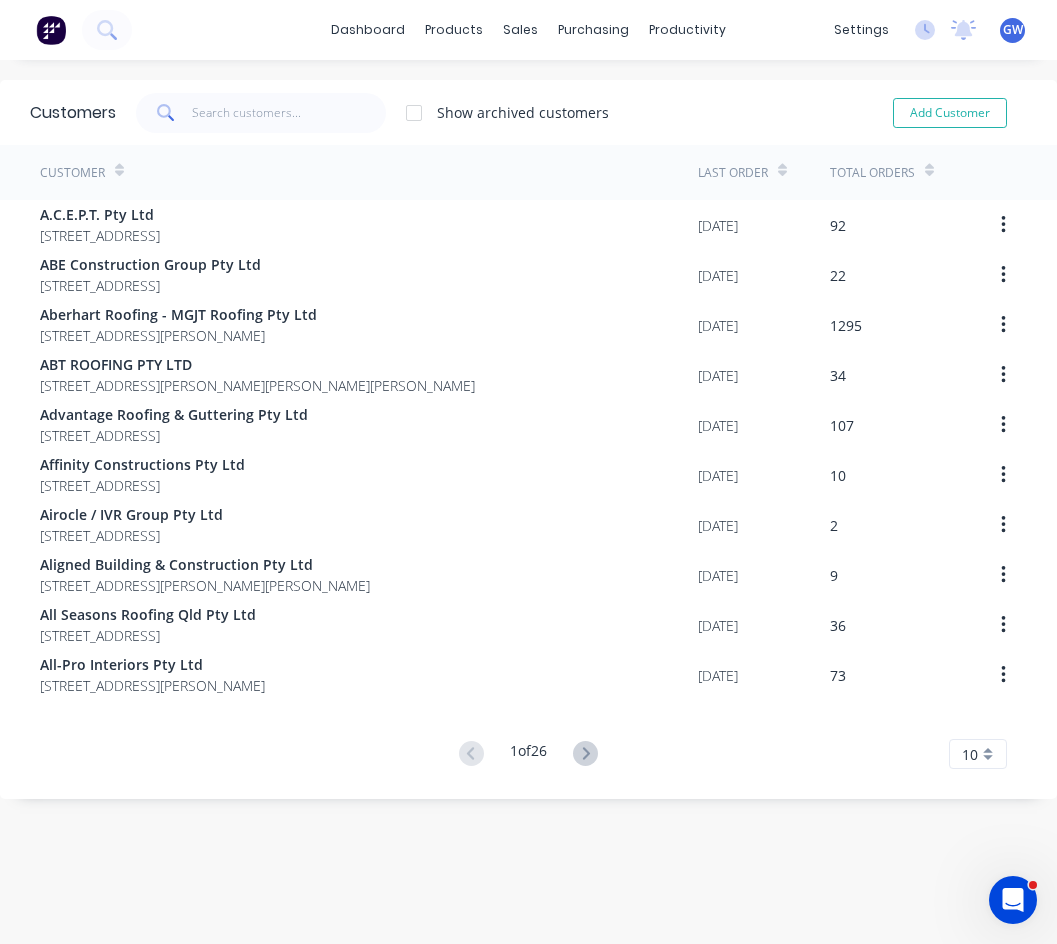 drag, startPoint x: 952, startPoint y: 756, endPoint x: 949, endPoint y: 769, distance: 13.341664 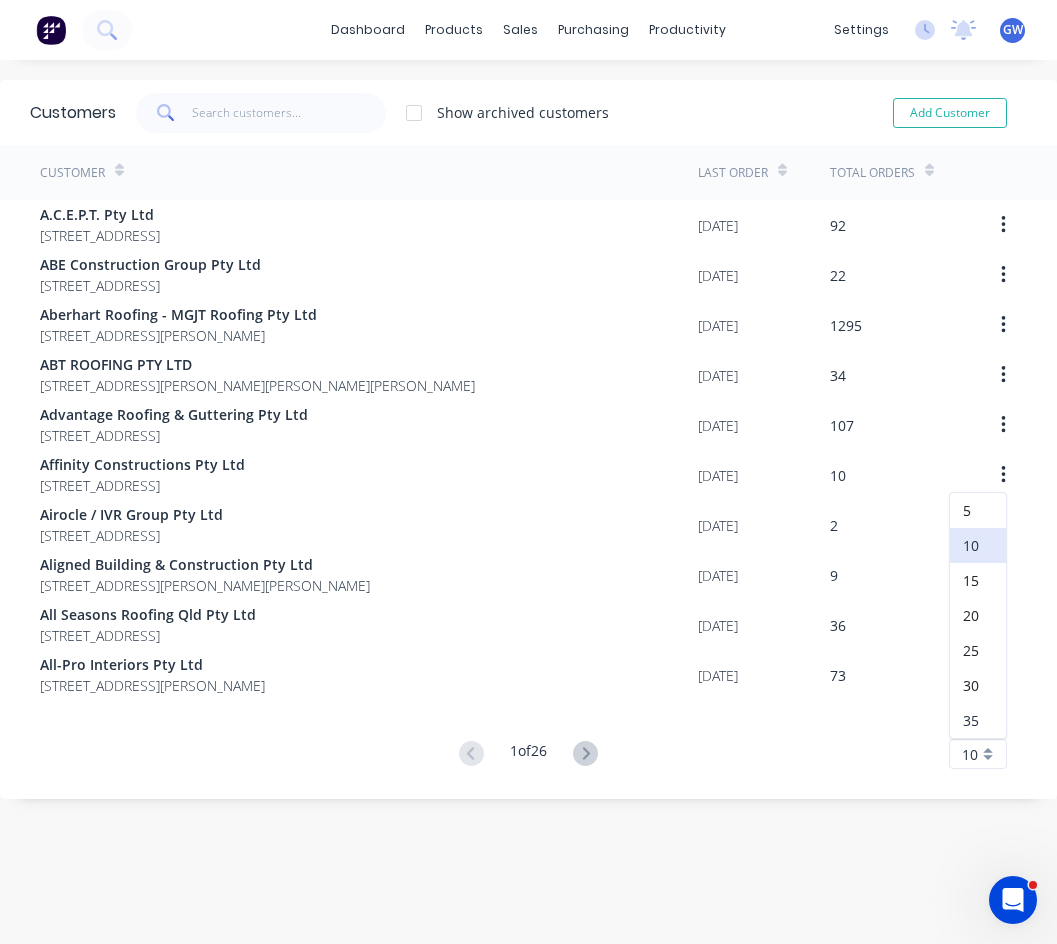 click on "35" at bounding box center (978, 720) 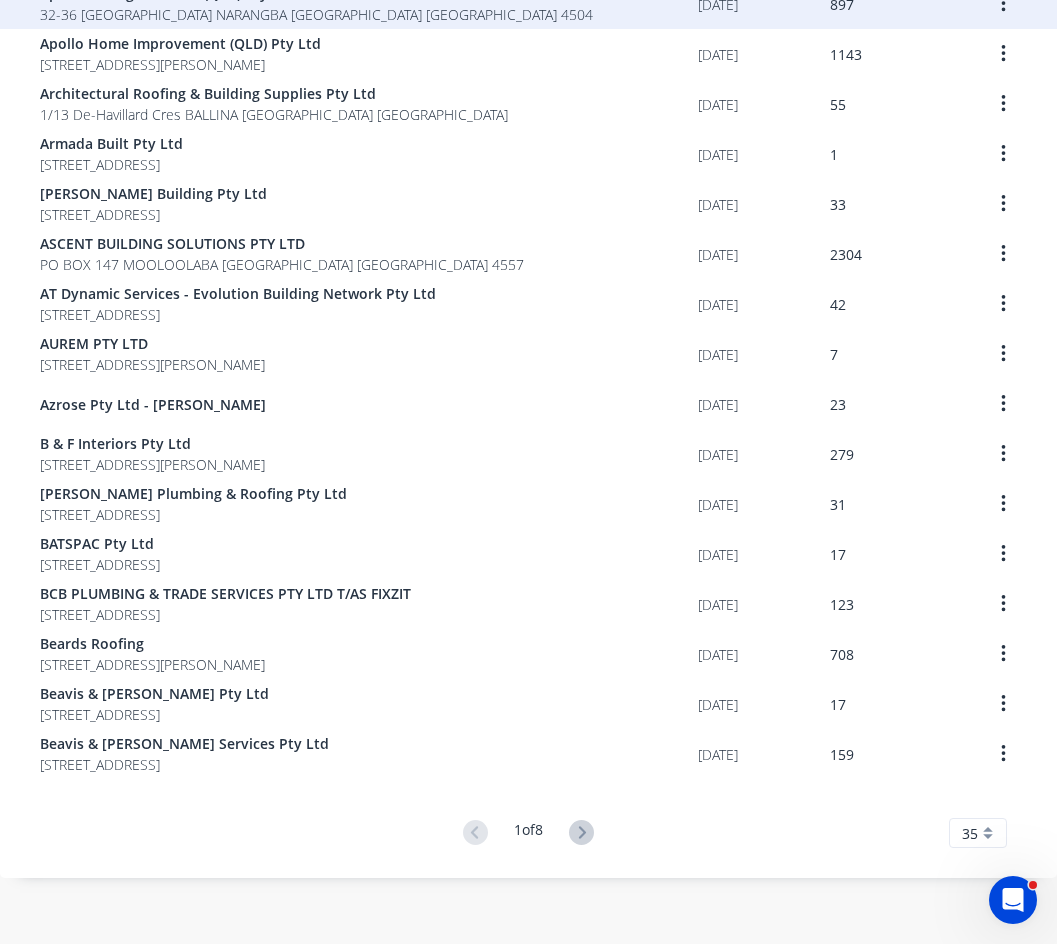 scroll, scrollTop: 1175, scrollLeft: 0, axis: vertical 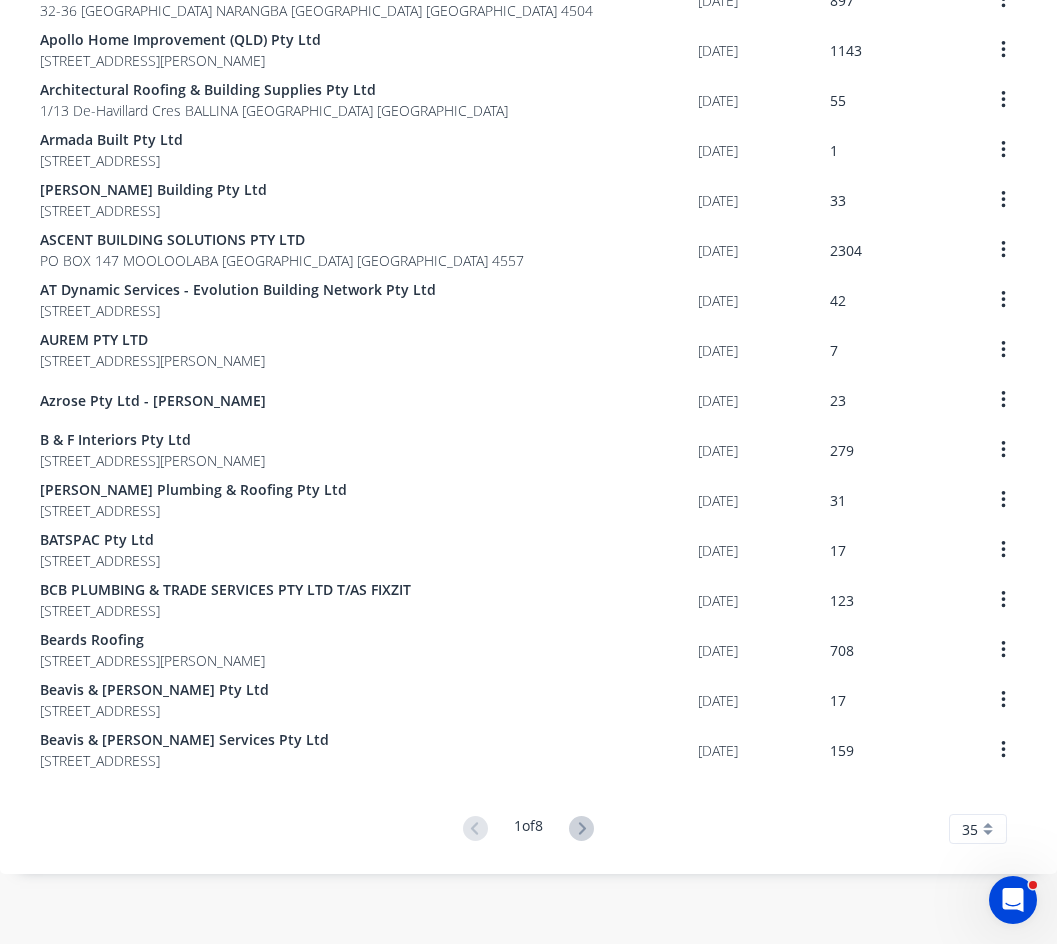 click on "Customer   Last Order   Total Orders   A.C.E.P.T. Pty Ltd PO Box 325 The Gap Queensland Australia 4061 16/05/25 92   ABE Construction Group Pty Ltd 52 Seacrest Court Cleveland Queensland Australia 4163 30/06/25 22   Aberhart Roofing - MGJT Roofing Pty Ltd 55 Sandy Camp Road WYNNUM Queensland Australia 11/07/25 1295   ABT ROOFING PTY LTD 3 ARMSTRONG ROAD CANNON HILL Queensland Australia 4170 10/07/25 34   Advantage Roofing & Guttering Pty Ltd PO BOX 5195 BRASSALL Queensland Australia 4305 16/12/24 107   Affinity Constructions Pty Ltd 159B Station Road Bethania Queensland Australia 4205 28/02/25 10   Airocle / IVR Group Pty Ltd  15 Redbank Place Picton New South Wales Australia 2571 17/04/25 2   Aligned Building & Construction Pty Ltd 3/8 Welch Street  Underwood Queensland Australia 4119 11/07/25 9   All Seasons Roofing Qld Pty Ltd  28 WEINAM STREET  (STORE) REDLAND BAY  Queensland Australia 4165 02/06/25 36   All-Pro Interiors Pty Ltd 28 Vaucluse Place, Parkinson Brisbane Queensland Australia 4115 11/06/25 73" at bounding box center (528, -93) 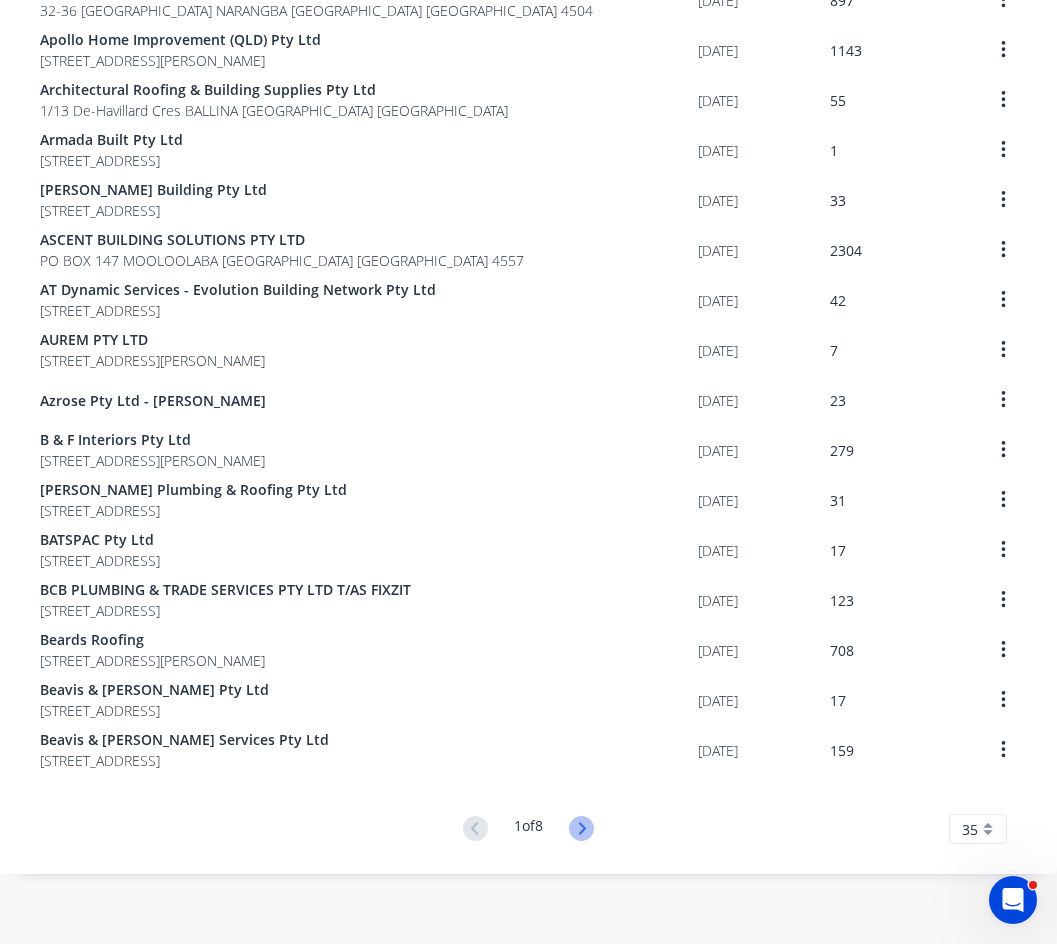 click 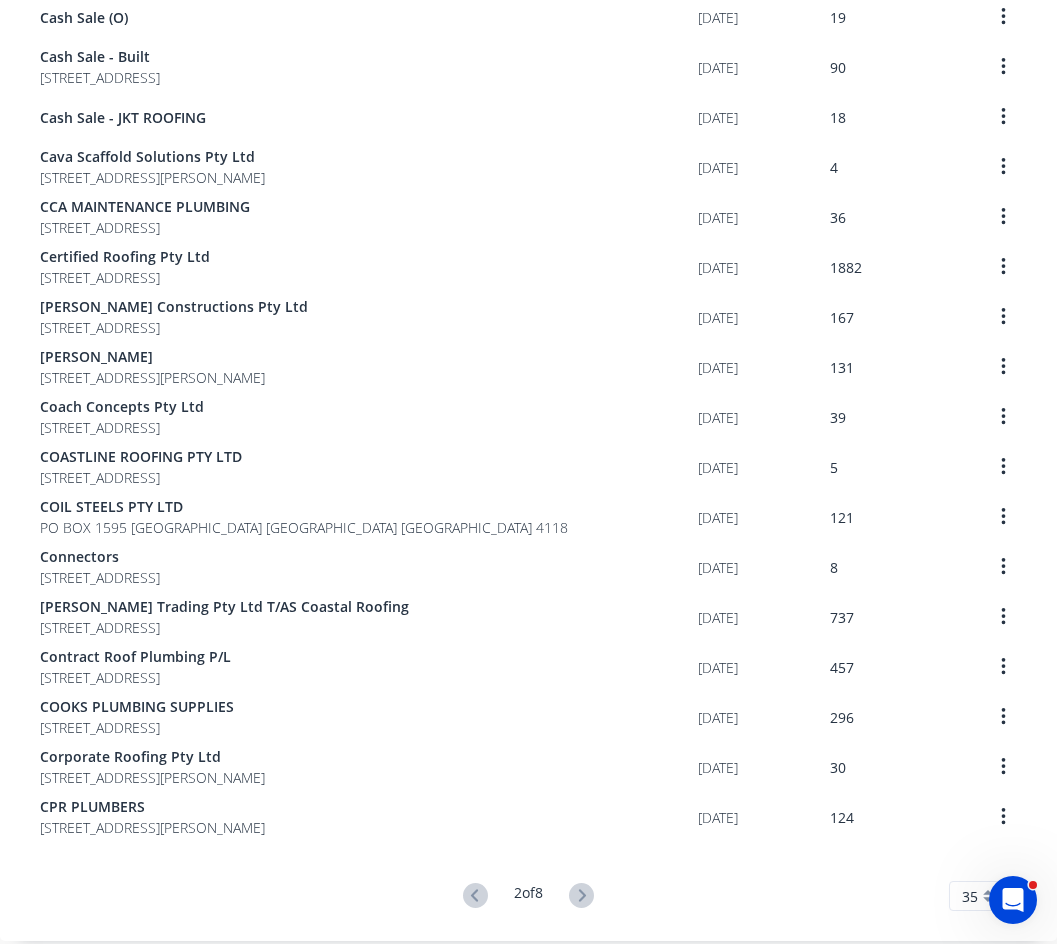 scroll, scrollTop: 1075, scrollLeft: 0, axis: vertical 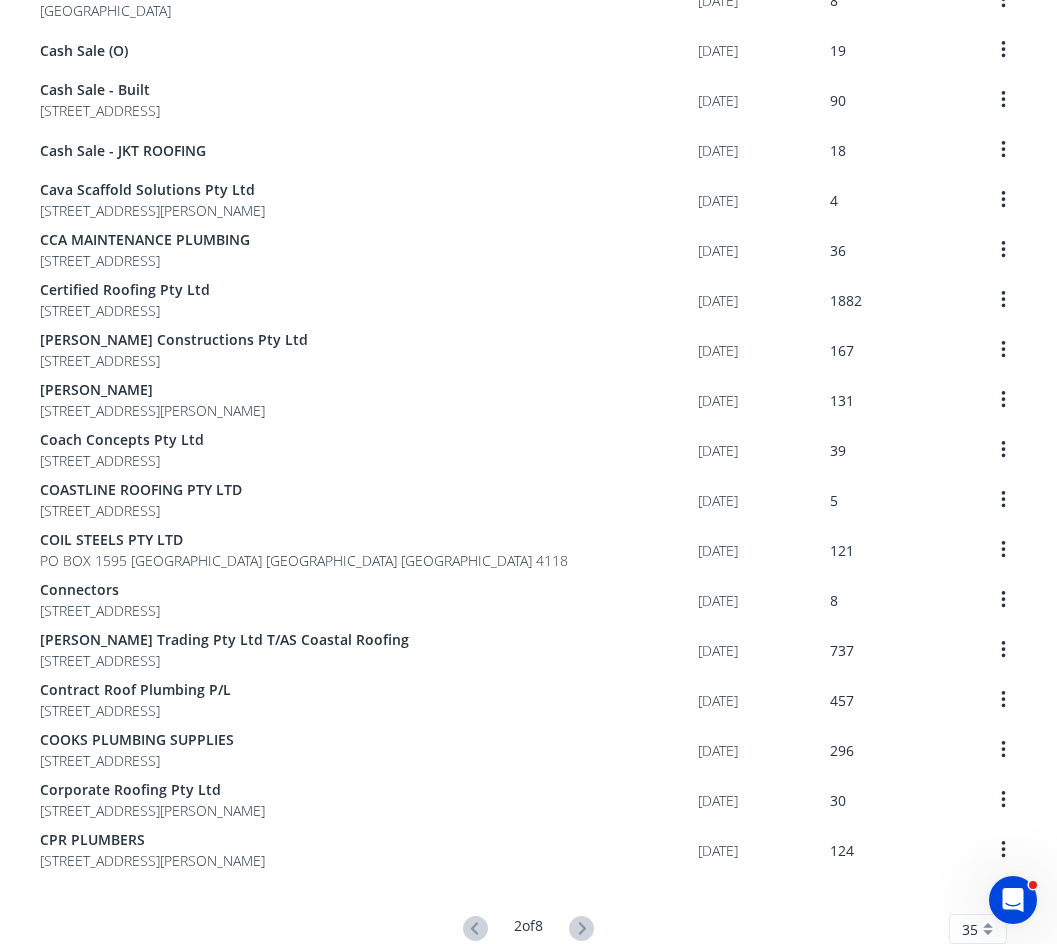 click on "Customer   Last Order   Total Orders   Best Interior Pty Ltd 22 Kulcha Street Algester  Queensland Australia 4115 20/05/25 62   Bluescope Lysaght P.O. Box 144 Archerfield  Australia 4108 11/07/25 27539   Bones Plumbing & Roofing - Seigus Pty Ltd 35 Anning Avenue Golden Beach Queensland Australia 4551 09/07/25 23   Border Metal Roofing Pty Ltd 76 Old Ferry Rd BANORA POINT New South Wales Australia 2486 03/07/25 318   Bostock Metal Roofing Pty Ltd  26 Greenup Street Redcliffe  Queensland Australia 4020 31/01/25 23   BRASTIN ROOFING 13 Homestead Drive STAPYLTON Queensland Australia 11/07/25 1244   Brisbane Insulated Builders Pty Ltd Unit 7/54 Quilton St Crestmead Queensland Australia 4132 08/07/25 41   Brisbane Skylights & Ventilation Systems 1/43 Daintree Drive Redland Bay  Queensland Australia 4165 10/07/25 492   Camco Contracting 8 Lochrae Street Wavell Heights Queensland Australia 4012 13/05/25 51   Canfield Plumbing Co Pty Ltd  53 Godwin Street  Bulimba  Queensland Australia 4171 11/07/25 161   11/07/25 910" at bounding box center (528, 7) 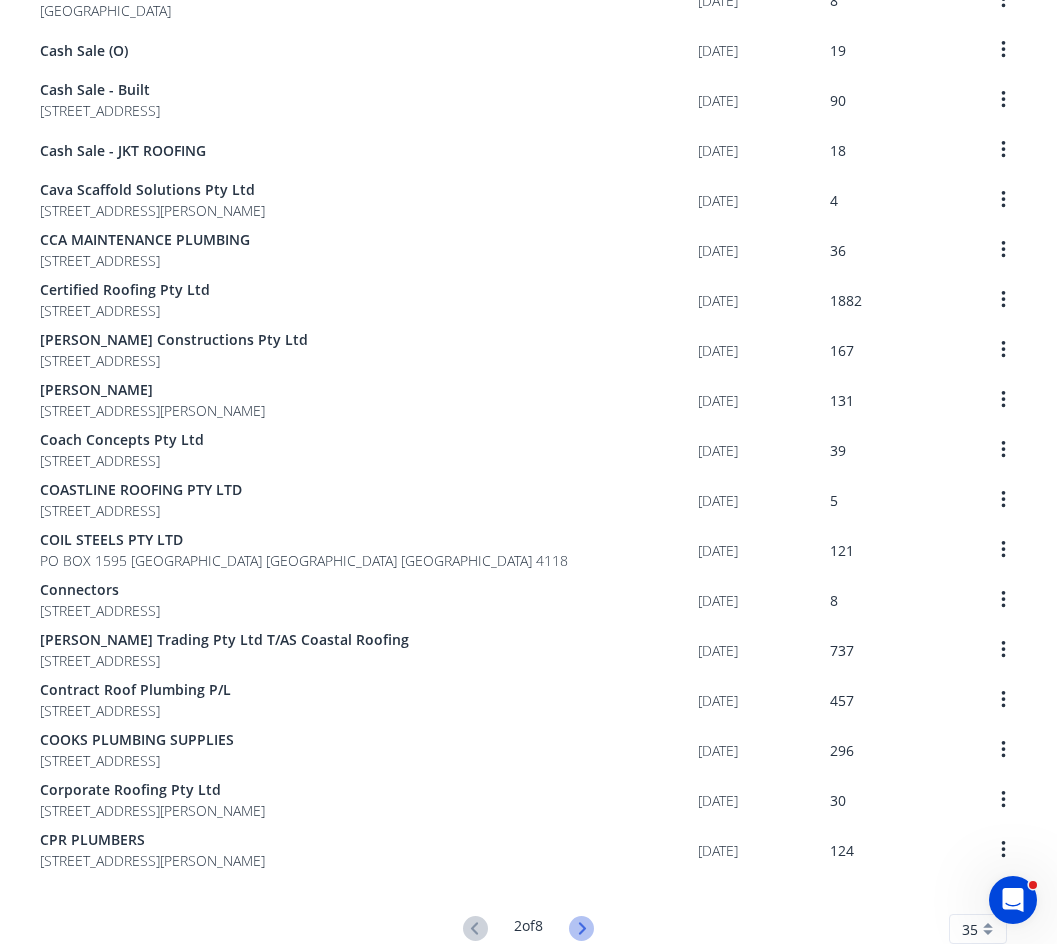 click 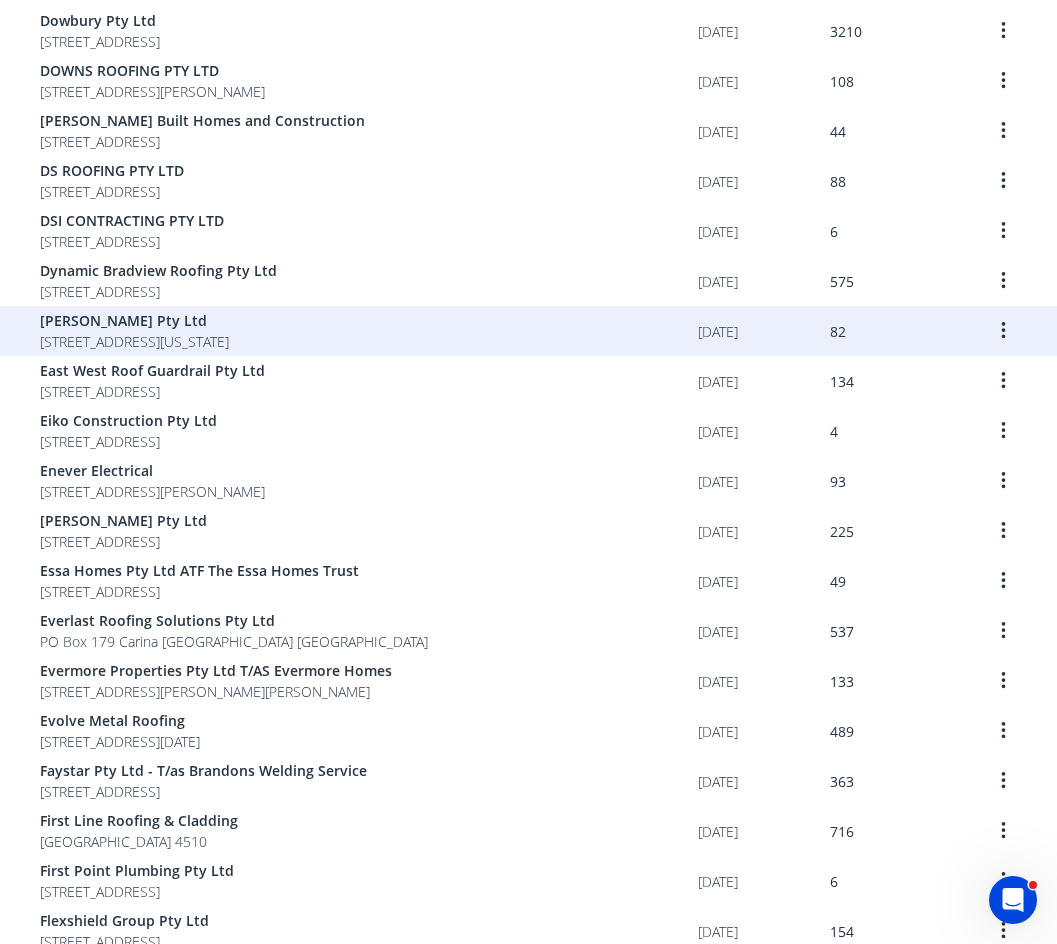 scroll, scrollTop: 800, scrollLeft: 0, axis: vertical 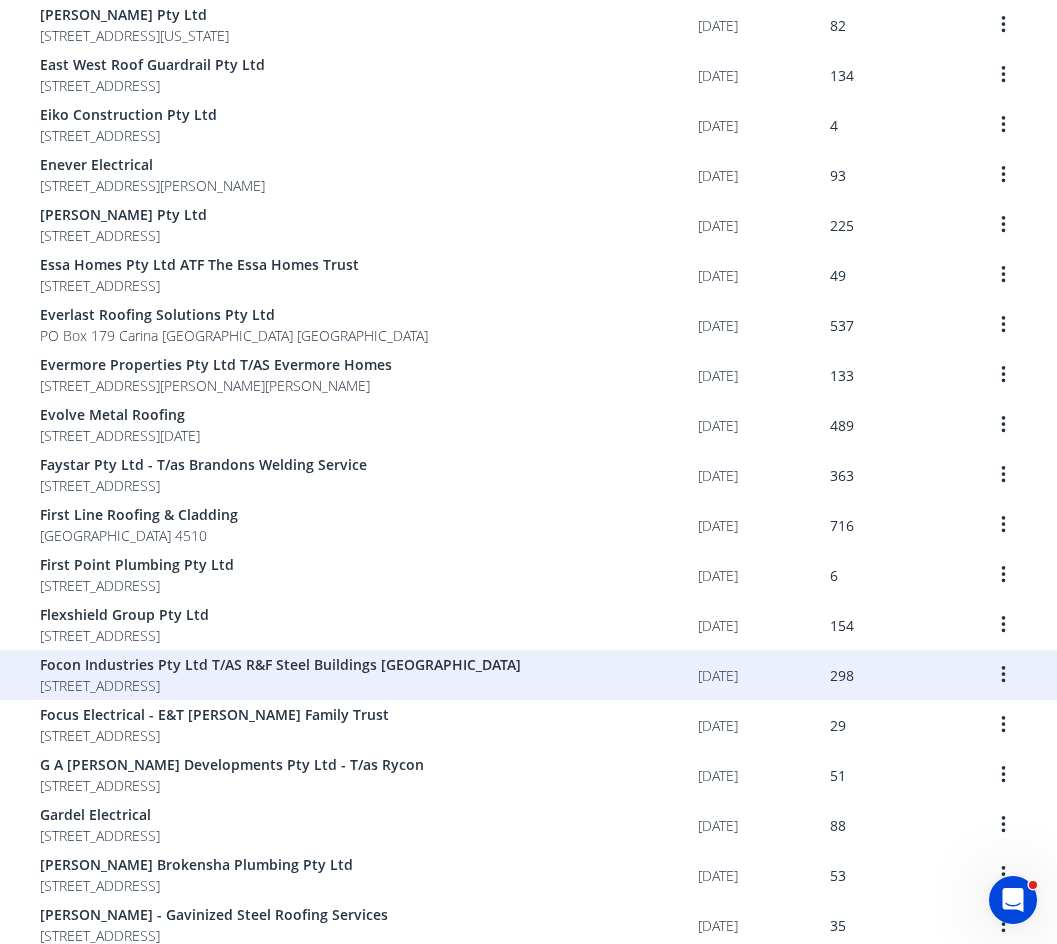 click on "Focon Industries Pty Ltd T/AS R&F Steel Buildings Brisbane West" at bounding box center (280, 664) 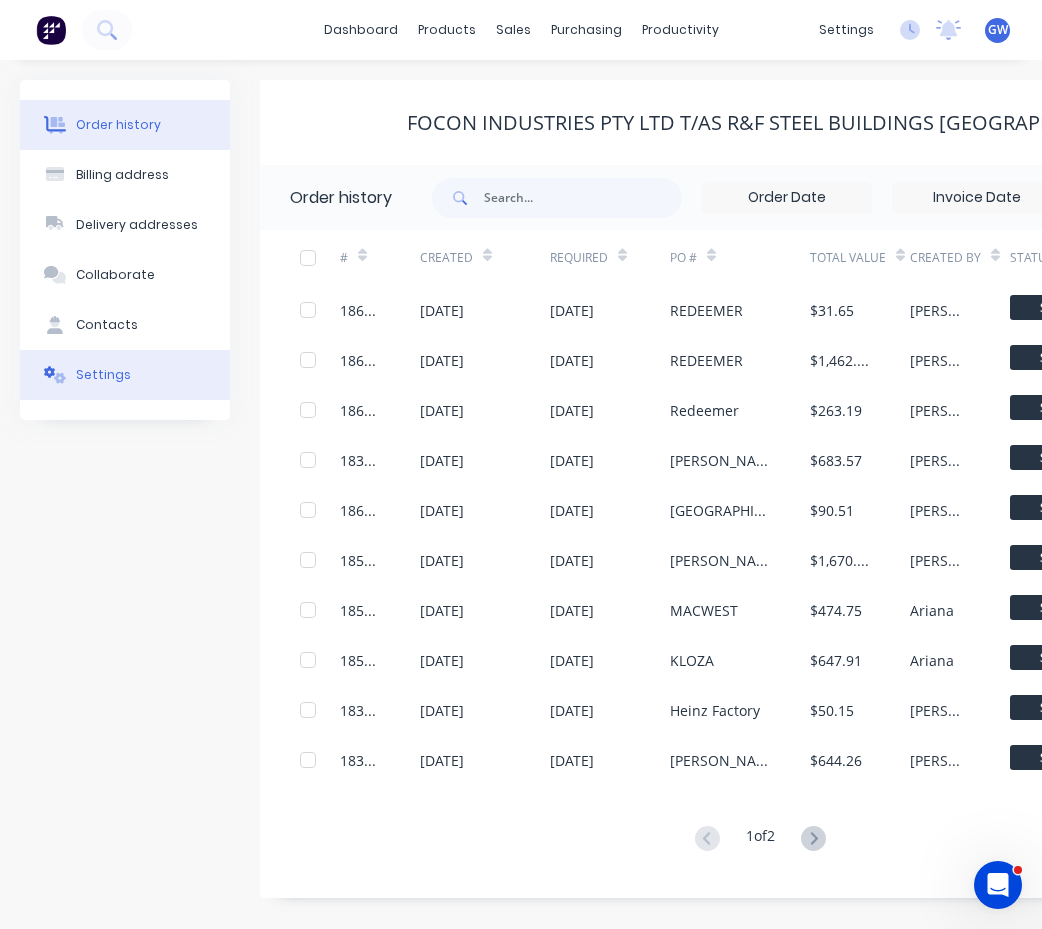 click on "Settings" at bounding box center (125, 375) 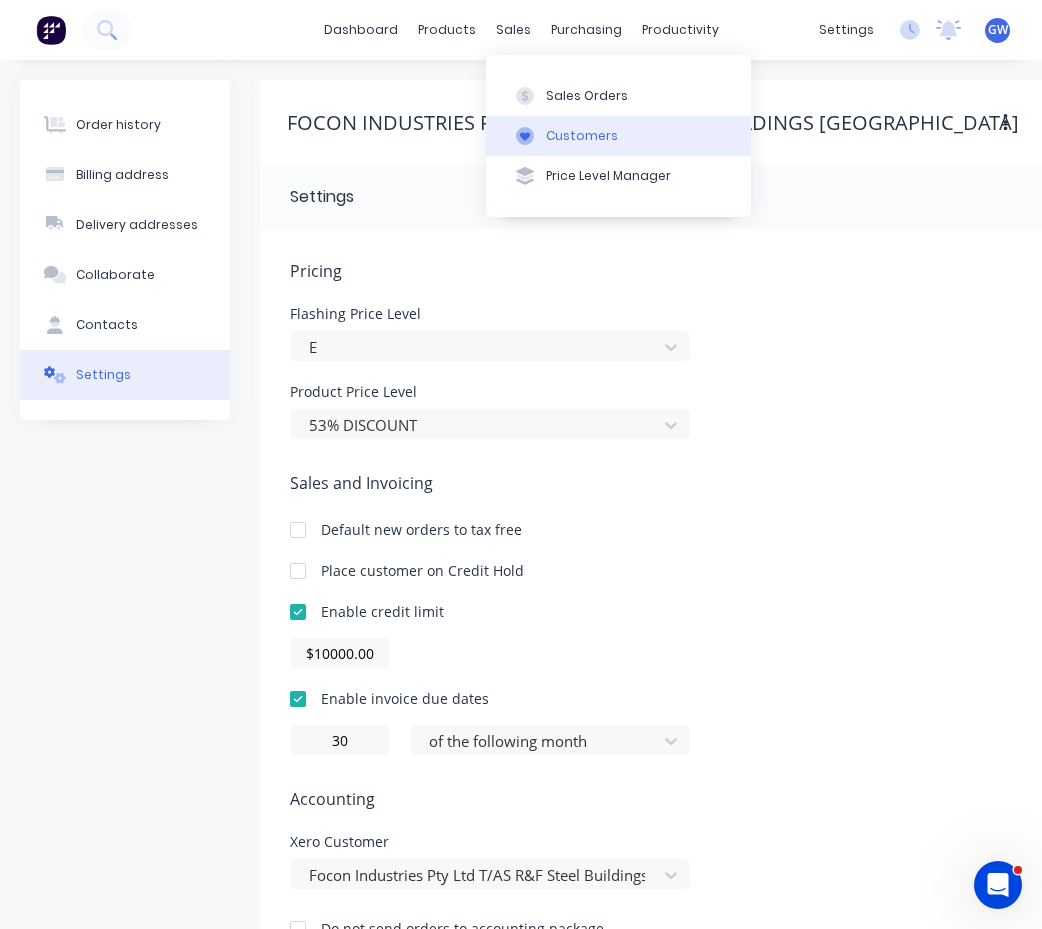 click on "Customers" at bounding box center [582, 136] 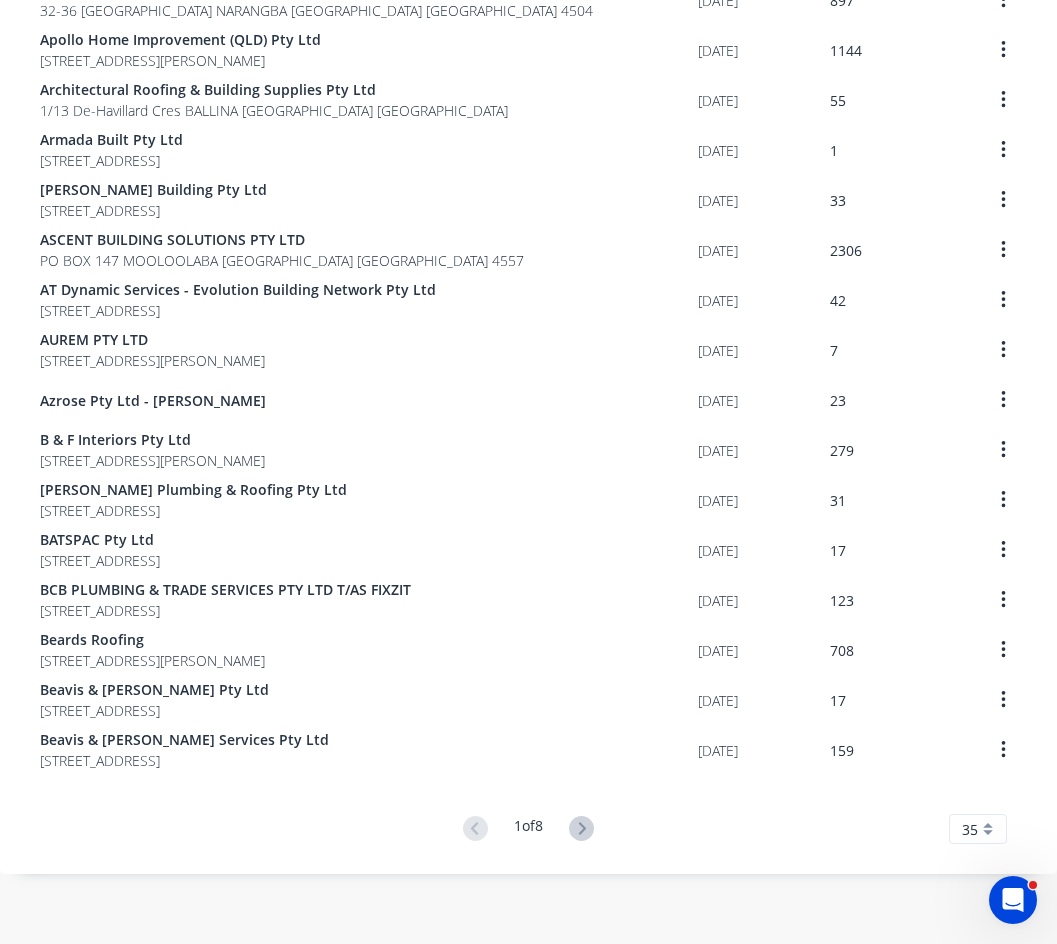 click at bounding box center (581, 829) 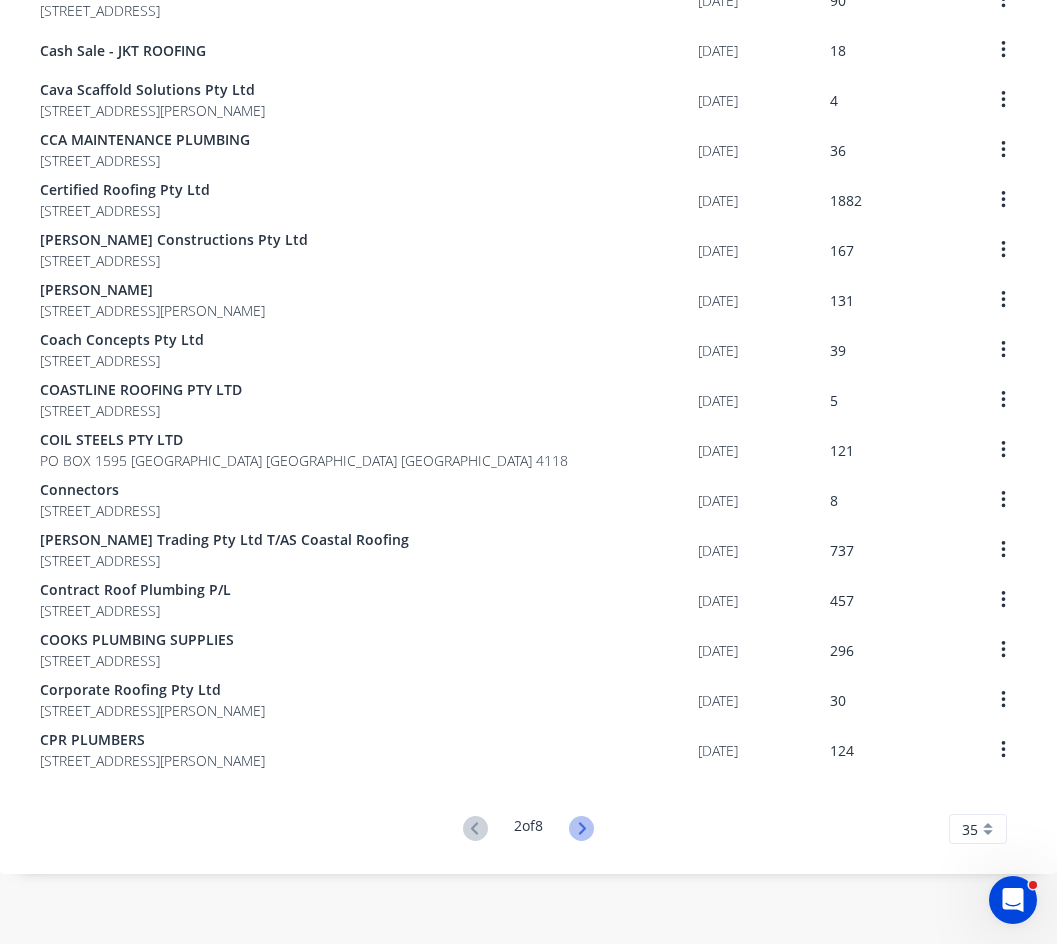 click 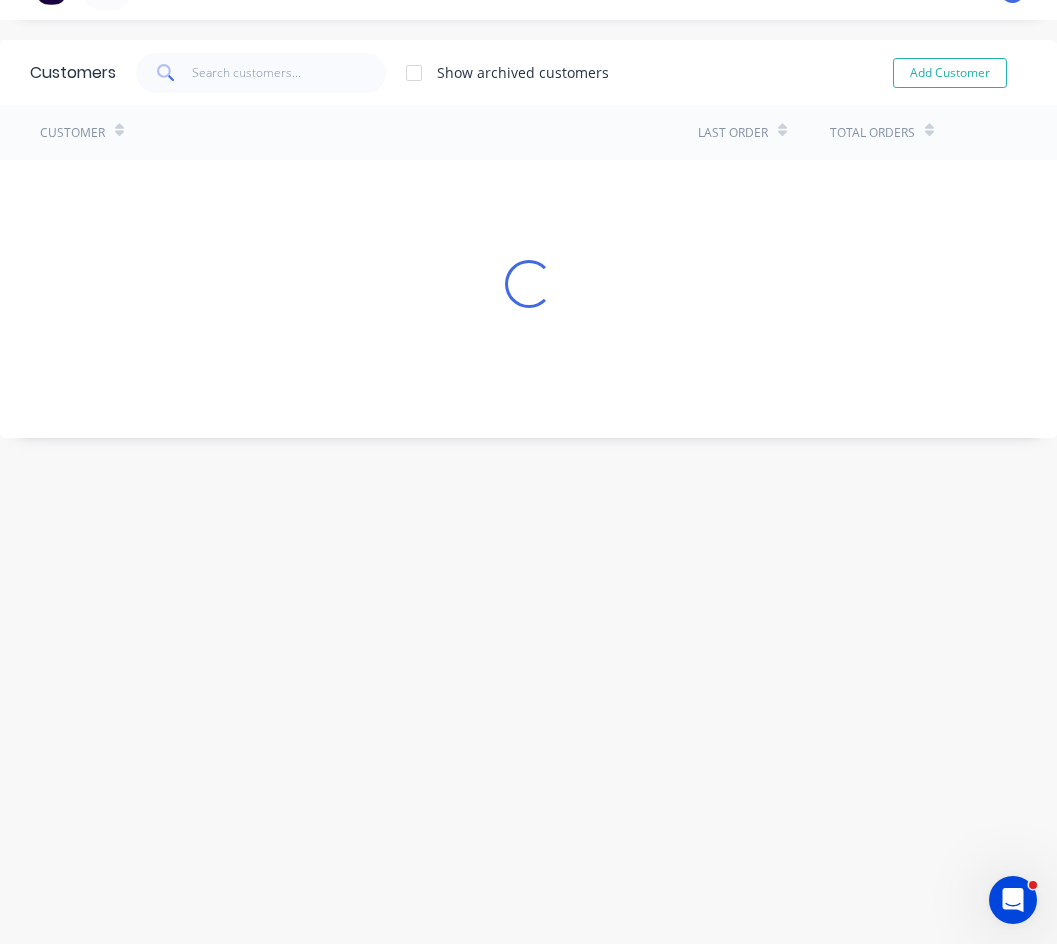 scroll, scrollTop: 1175, scrollLeft: 0, axis: vertical 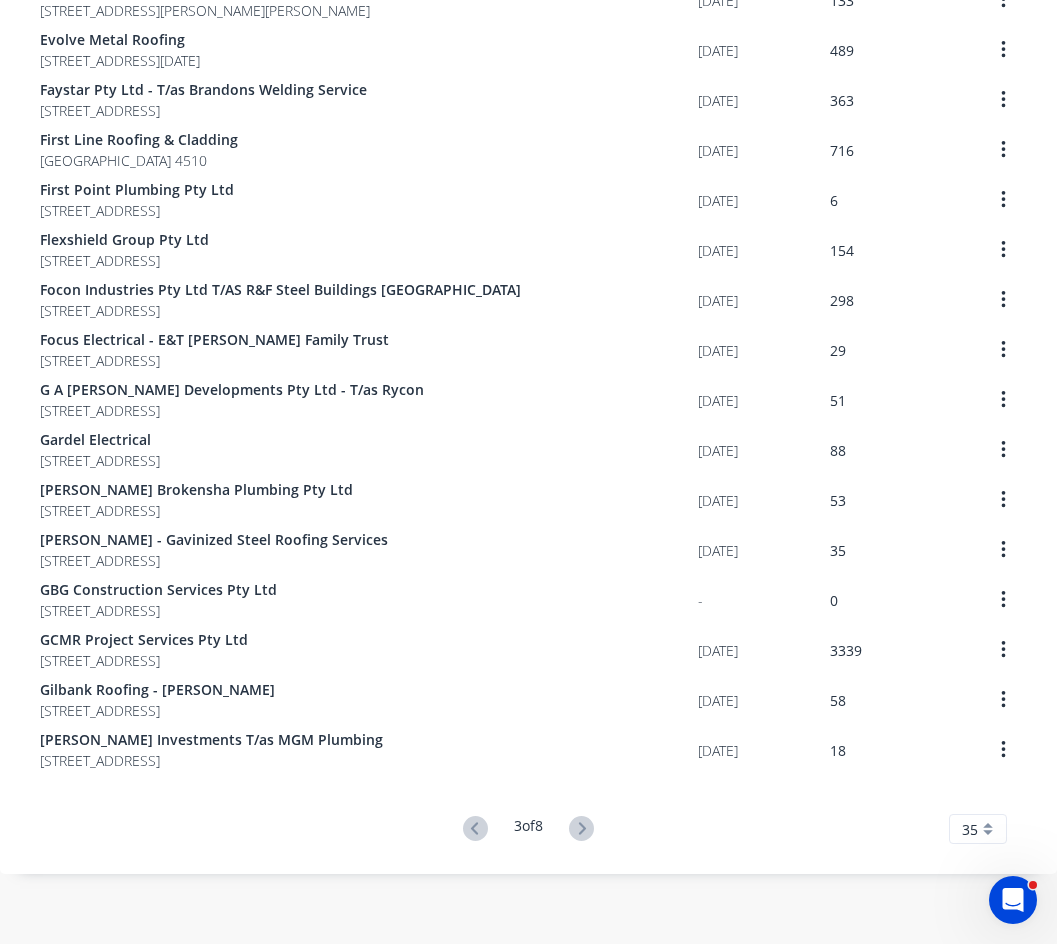 click 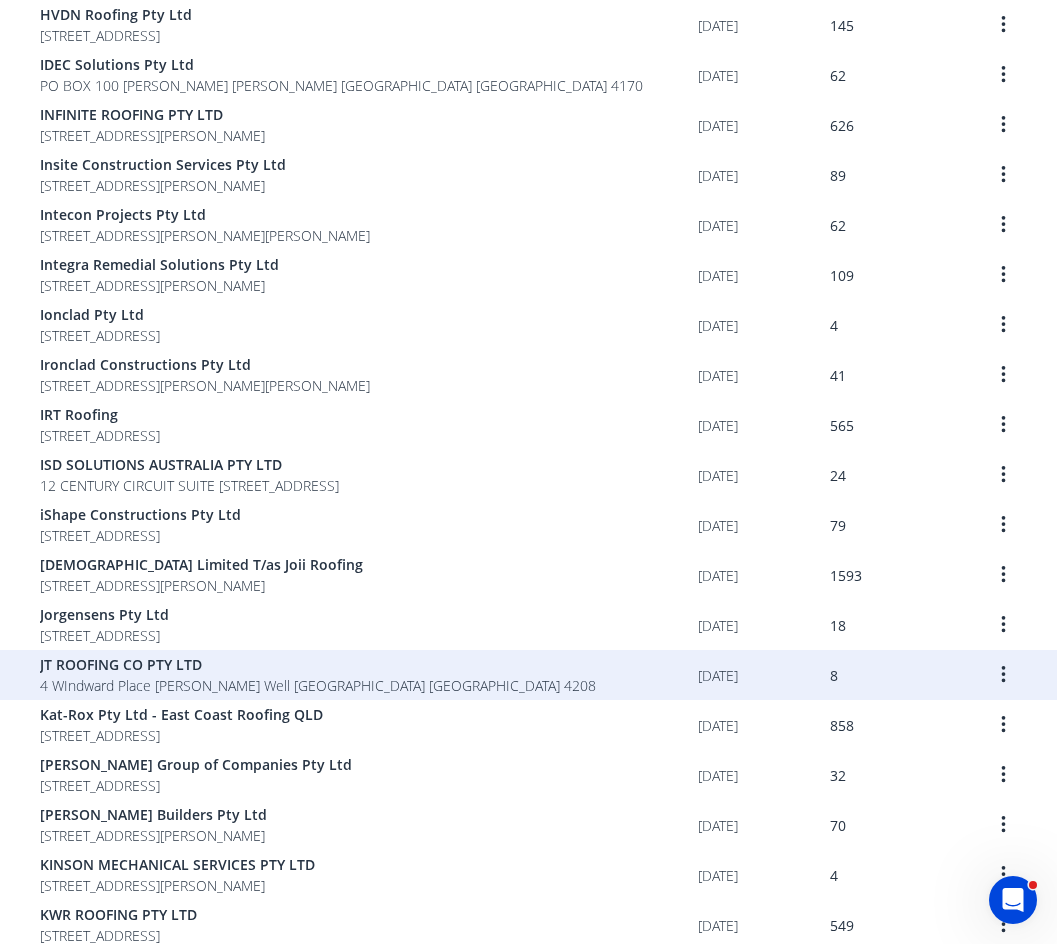 scroll, scrollTop: 1175, scrollLeft: 0, axis: vertical 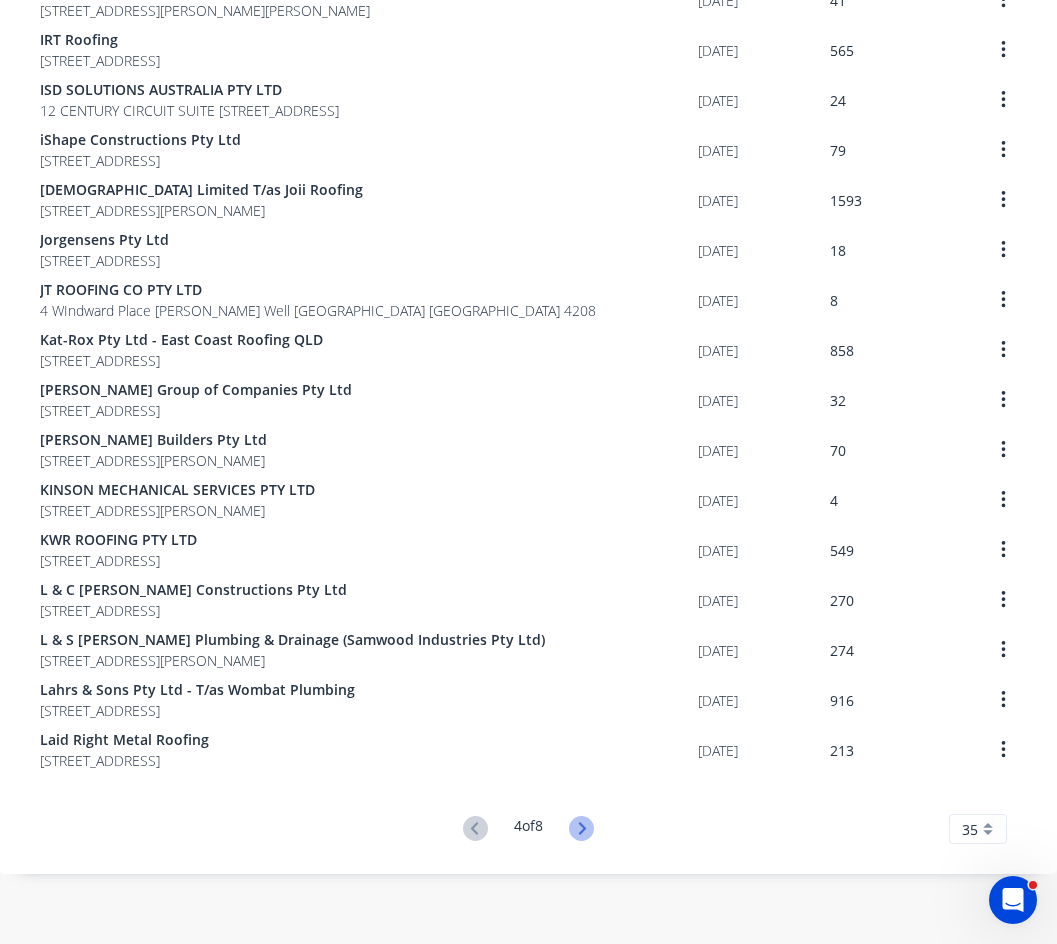 click 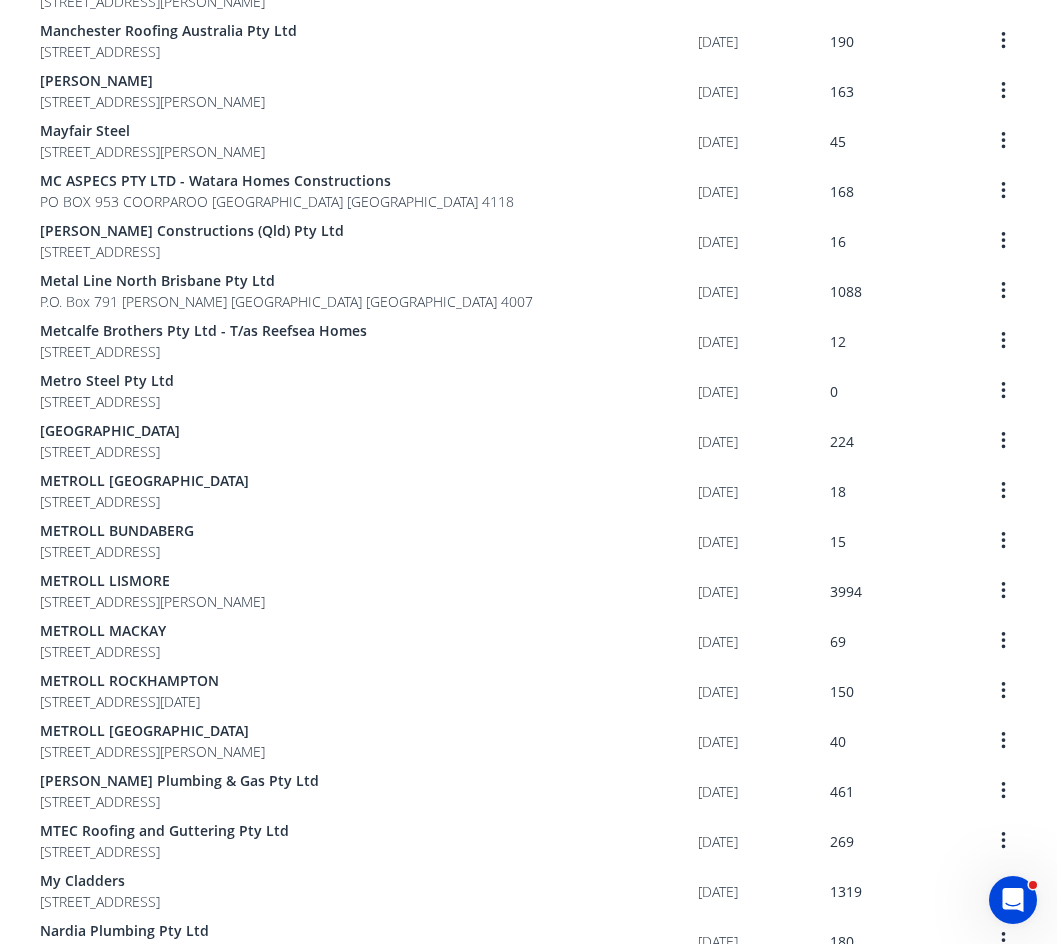 scroll, scrollTop: 500, scrollLeft: 0, axis: vertical 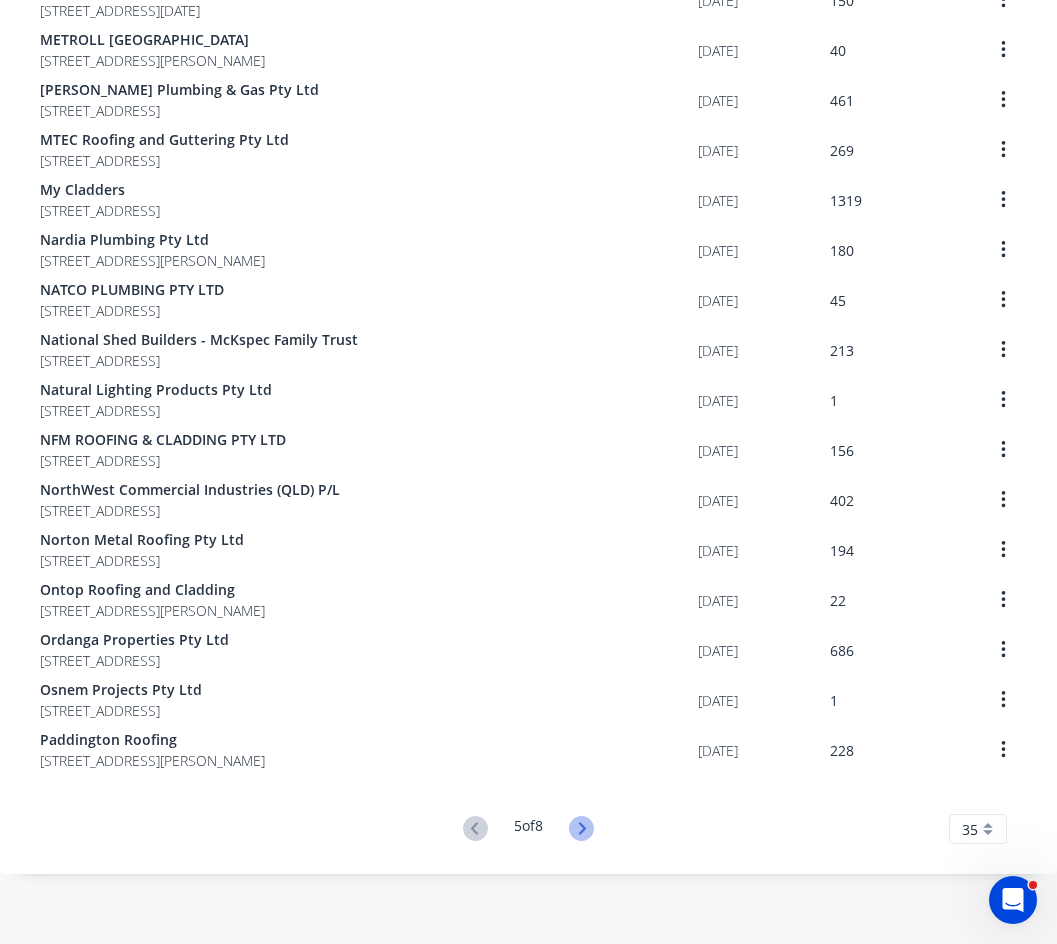 click 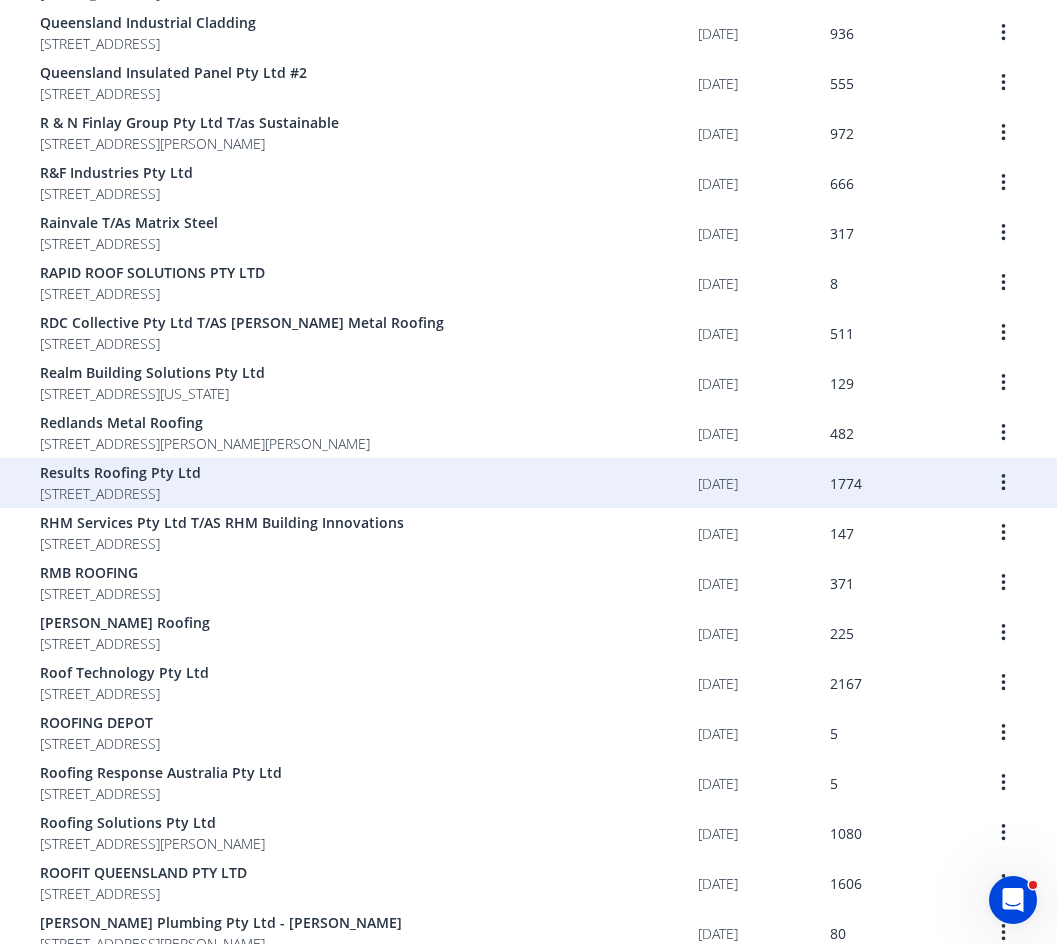 scroll, scrollTop: 1175, scrollLeft: 0, axis: vertical 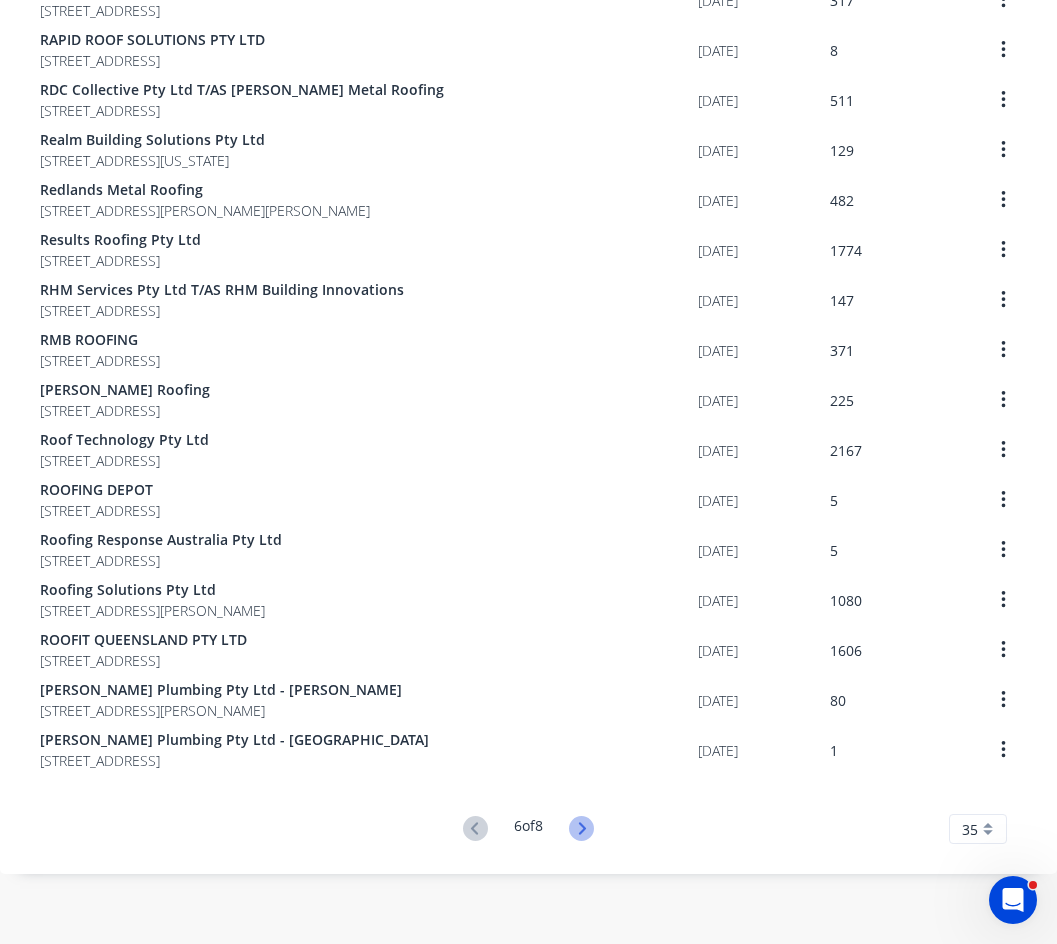 click 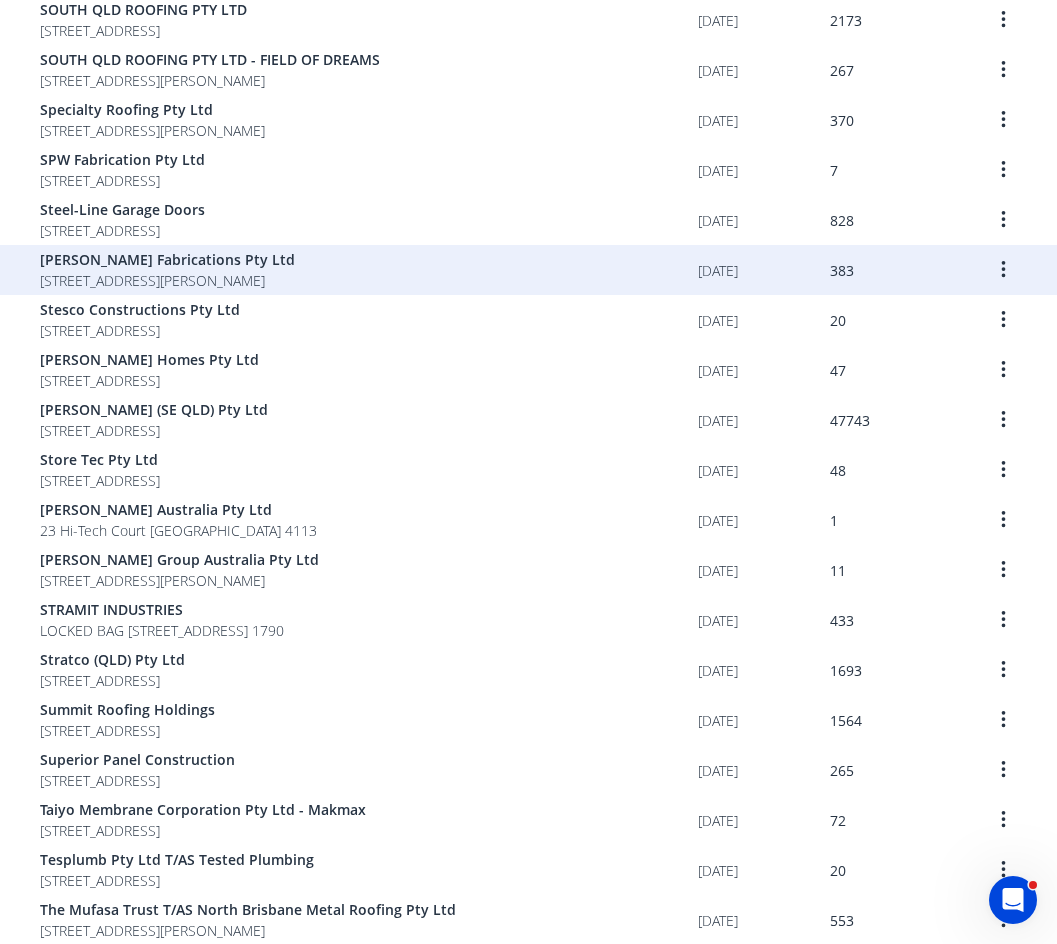 scroll, scrollTop: 1175, scrollLeft: 0, axis: vertical 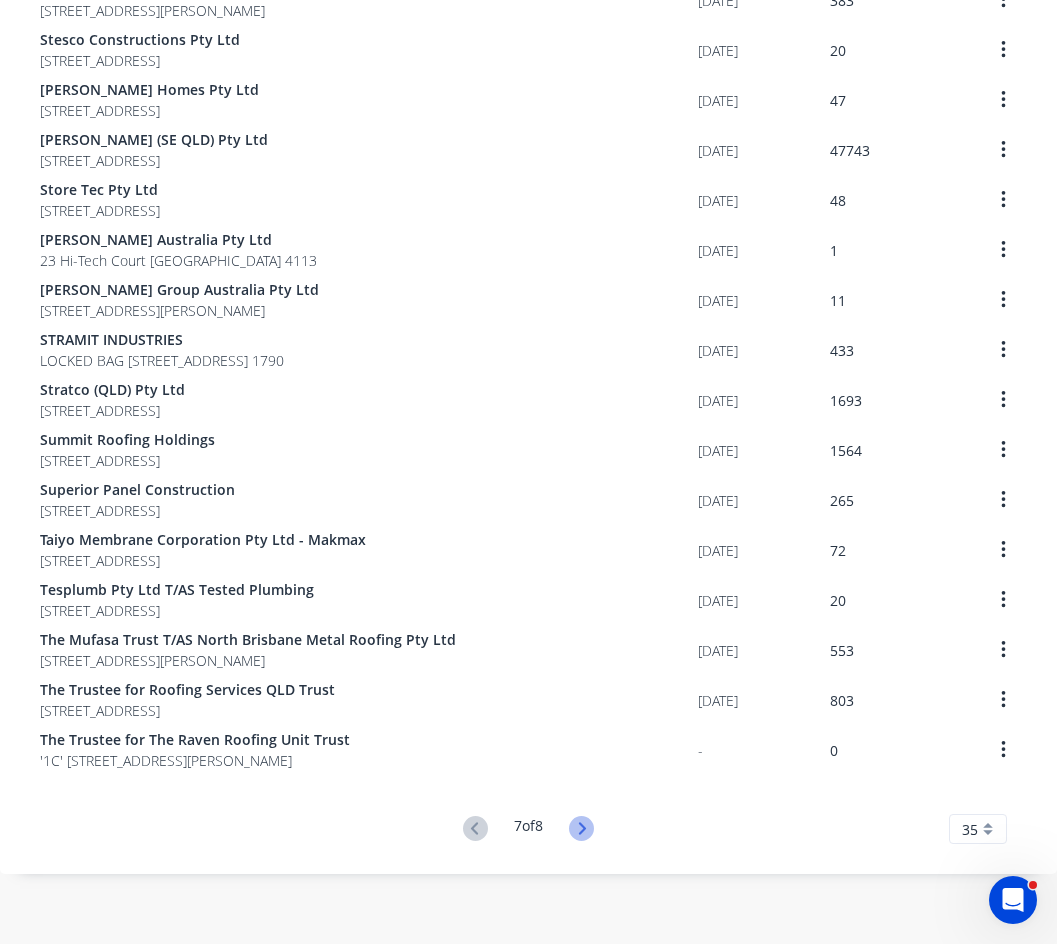 click 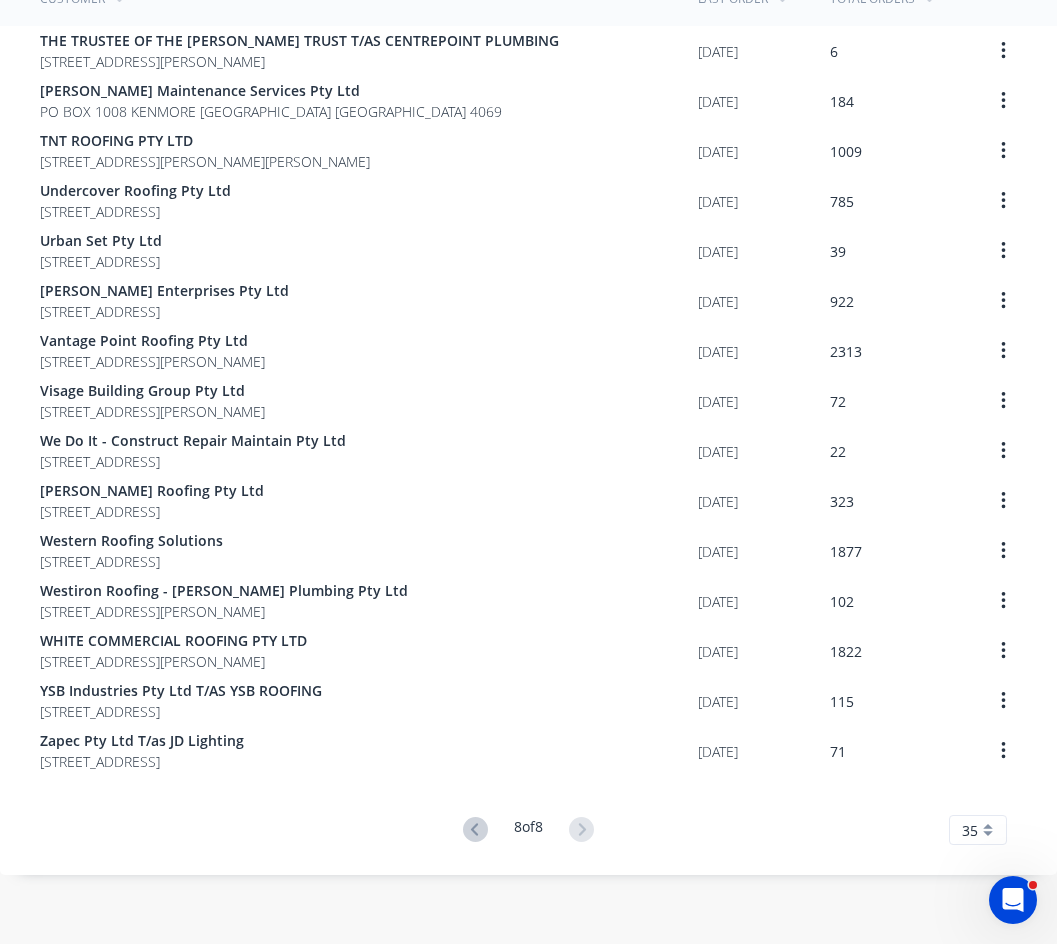 scroll, scrollTop: 175, scrollLeft: 0, axis: vertical 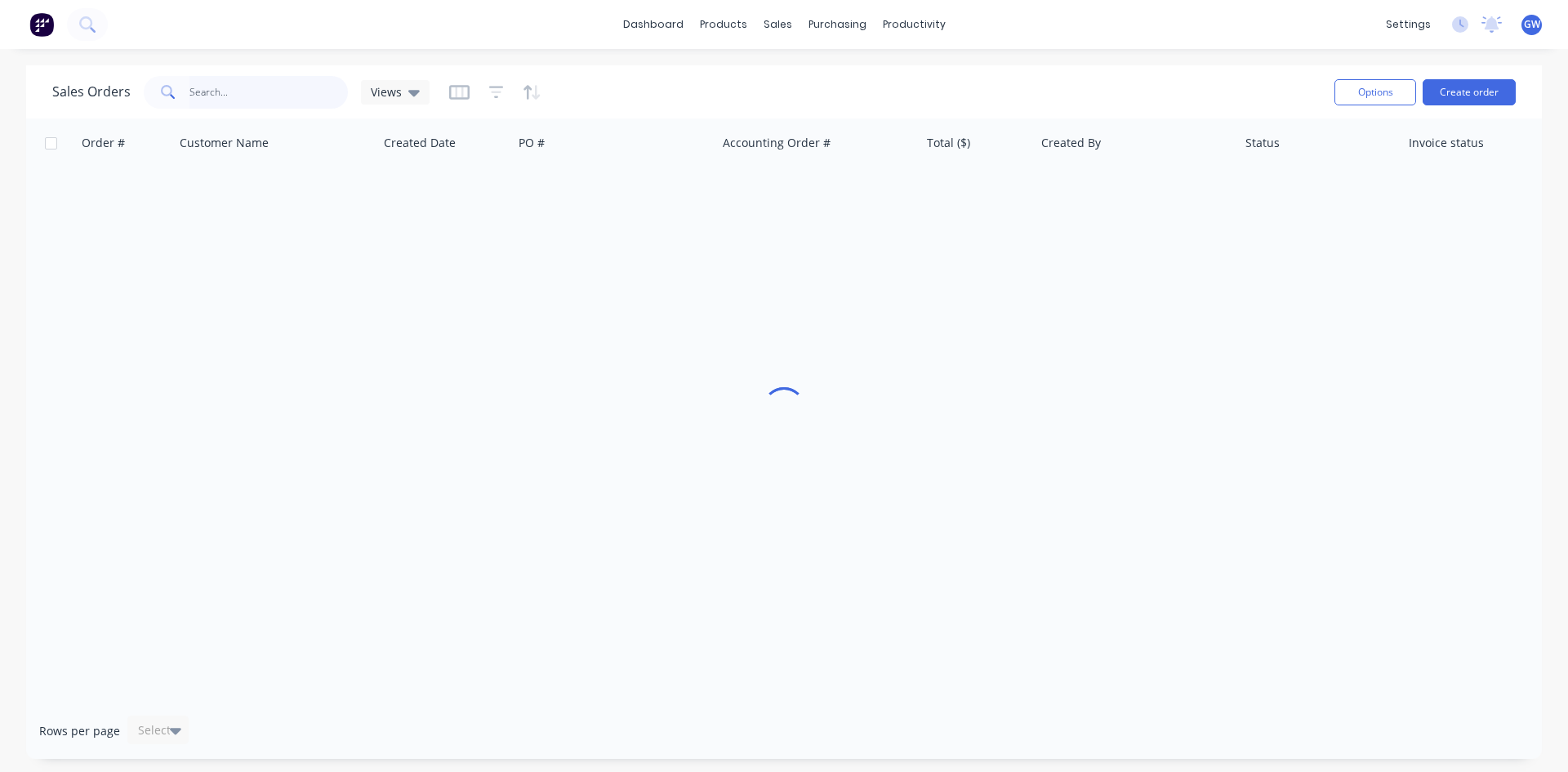 click at bounding box center (269, 92) 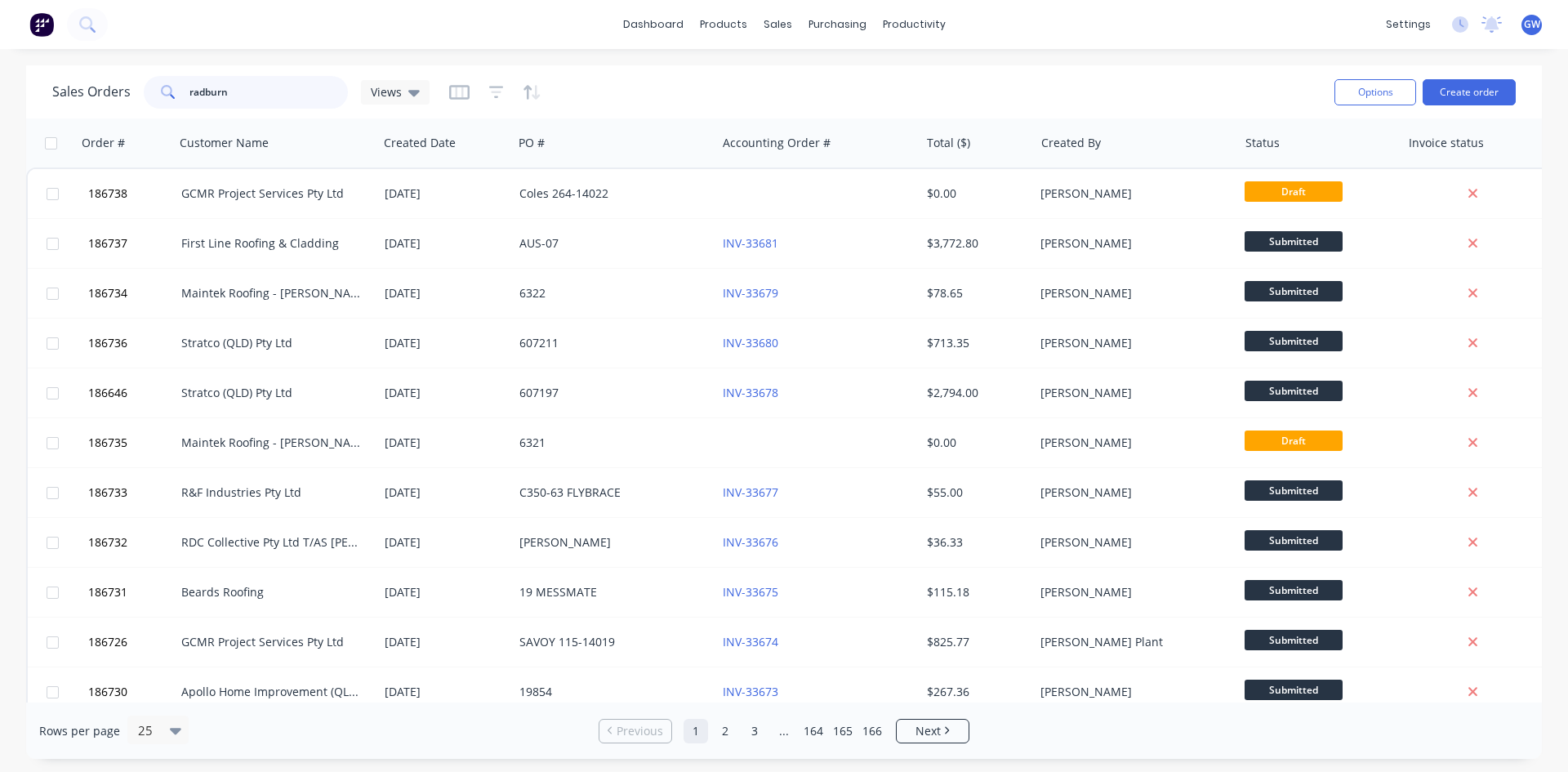 type on "radburn" 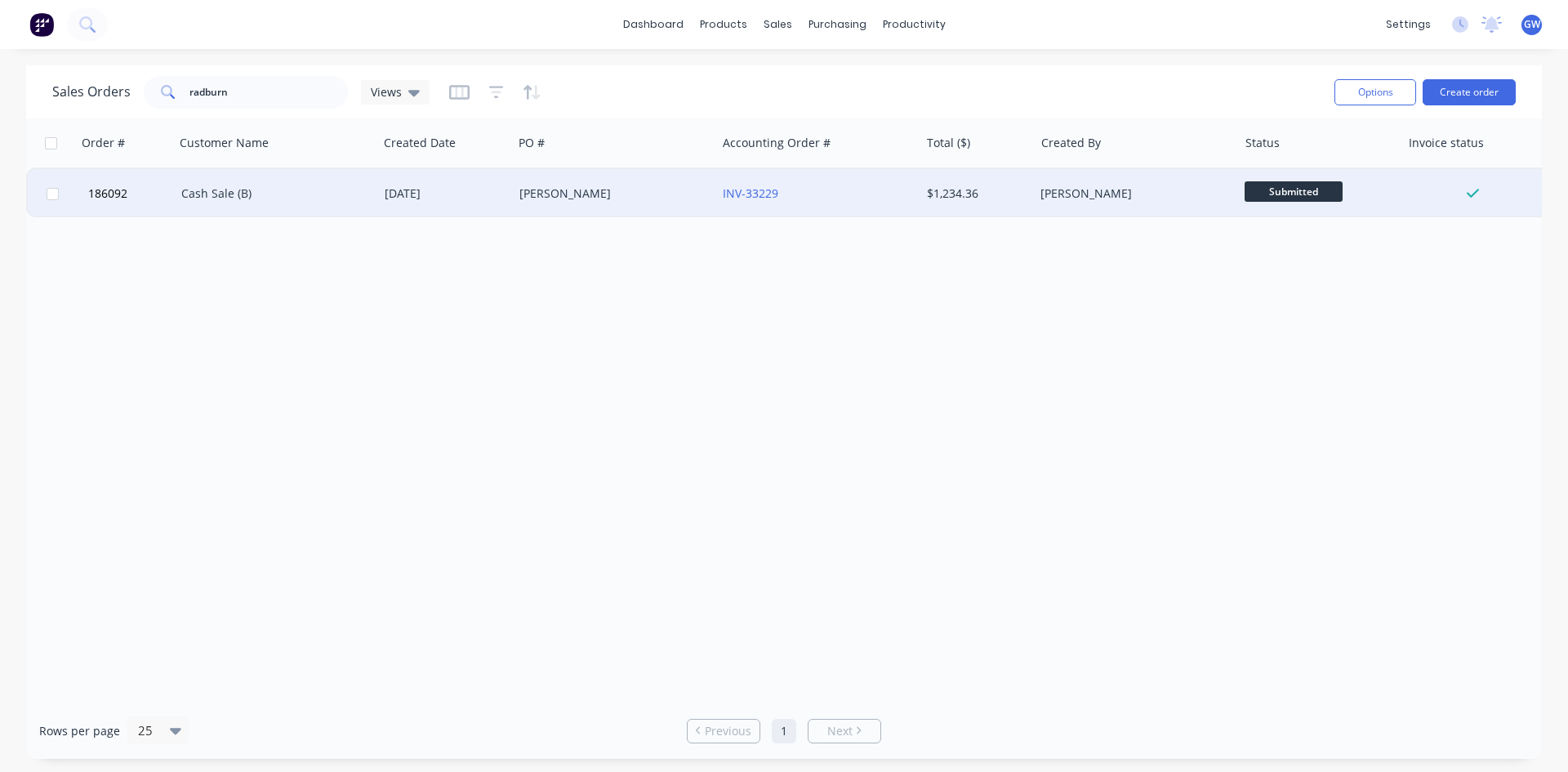 click on "Michael Himona" at bounding box center [1135, 194] 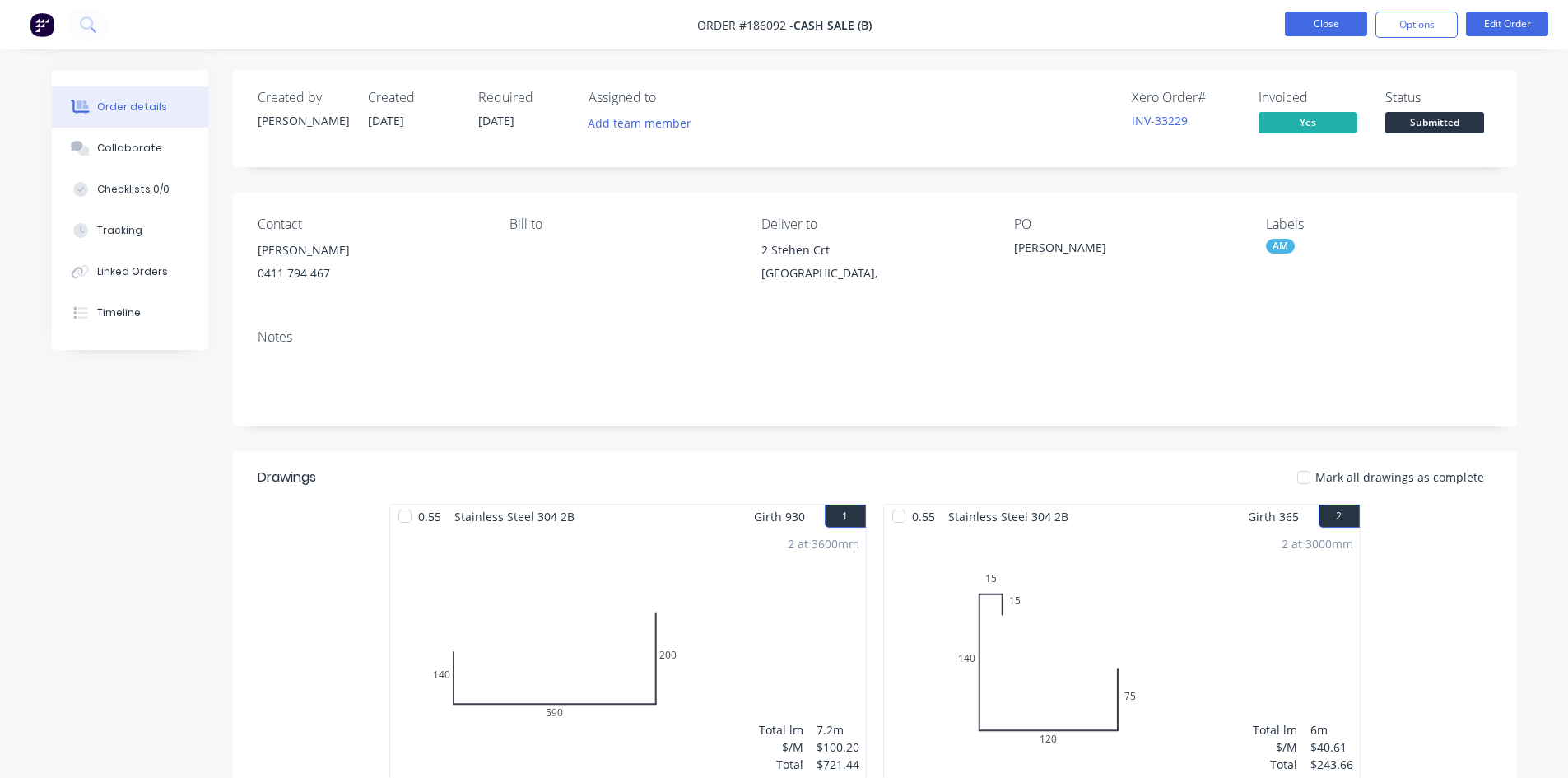 click on "Close" at bounding box center [1326, 24] 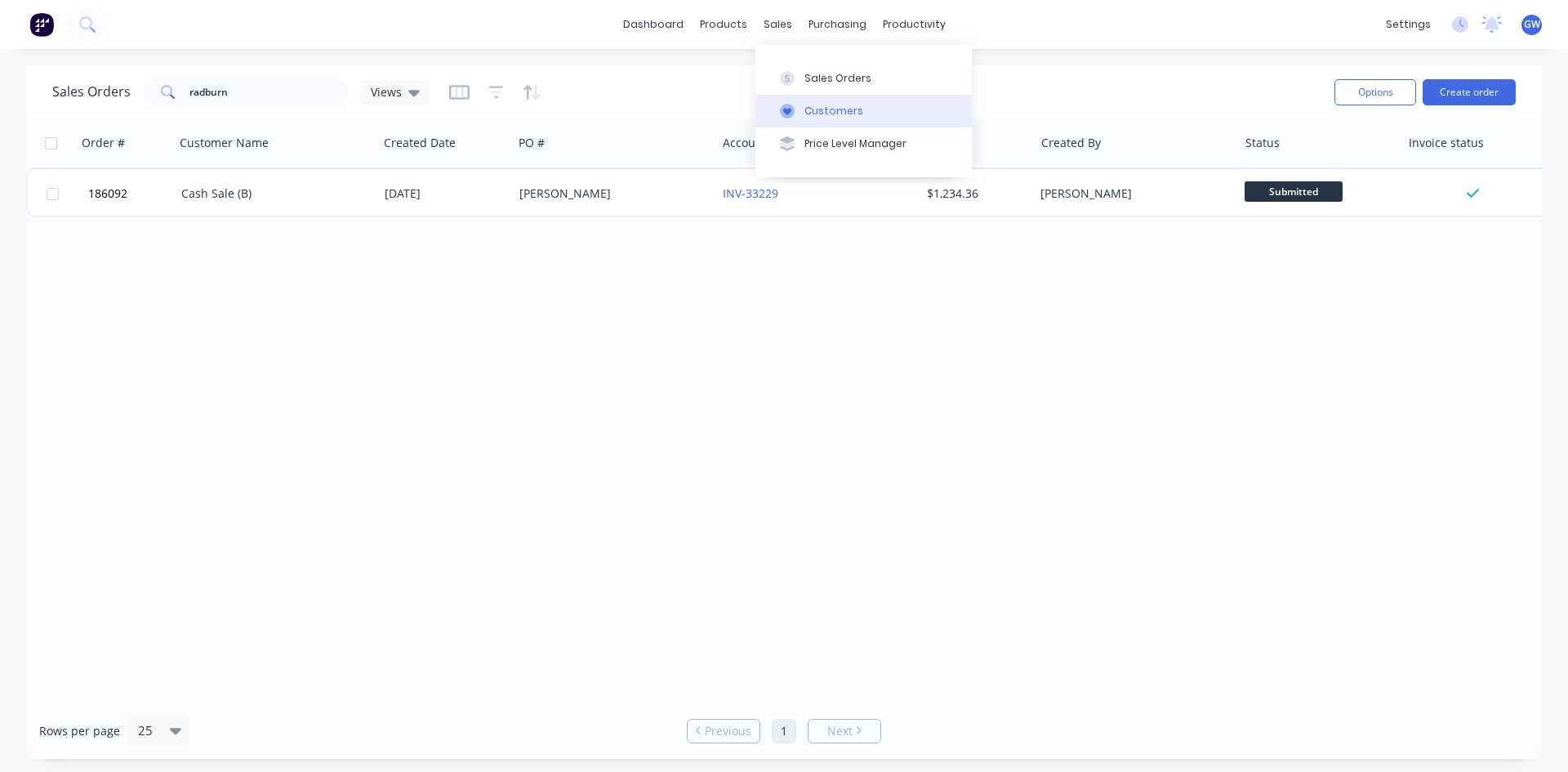 click on "Customers" at bounding box center [834, 111] 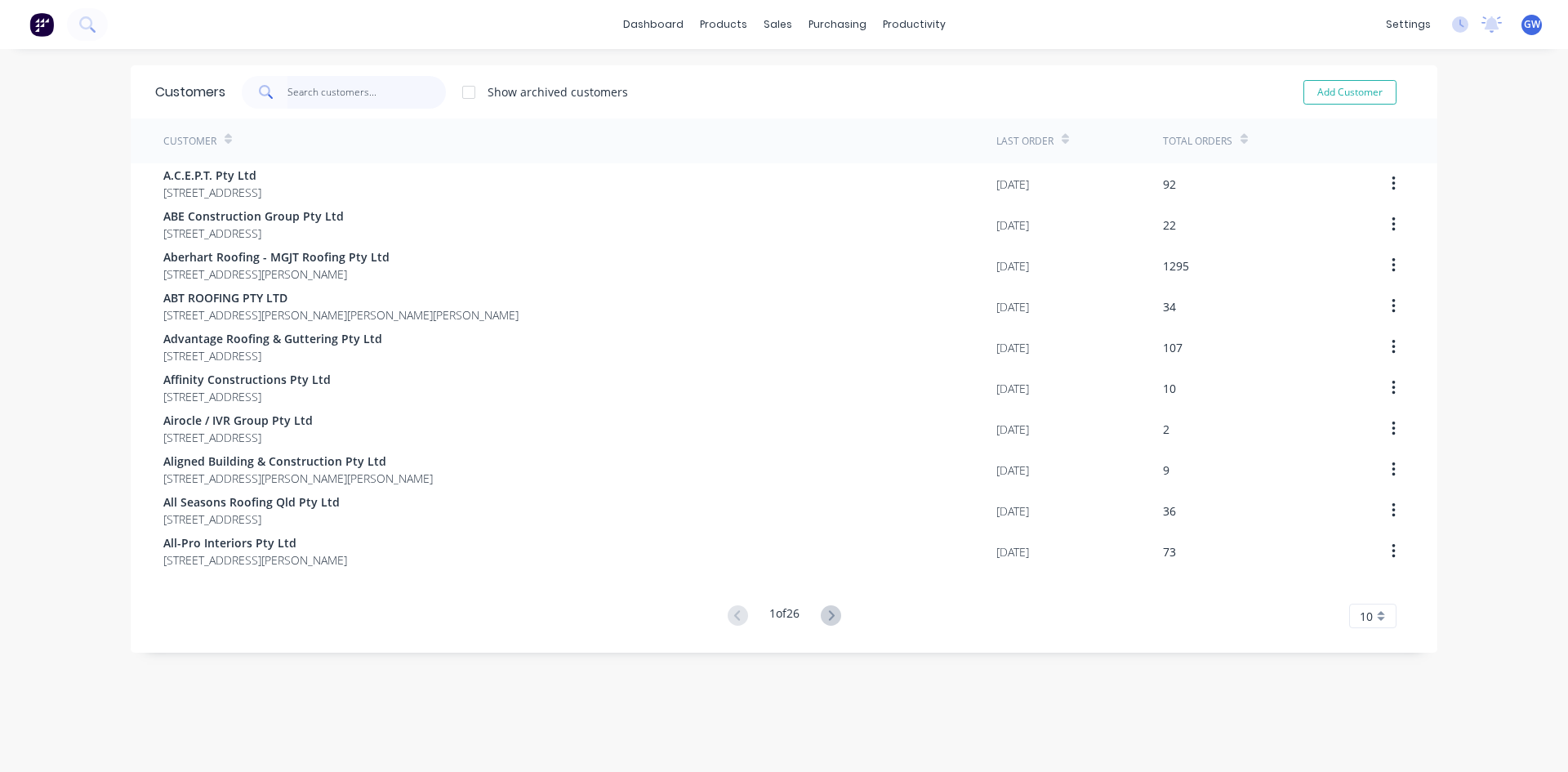 click at bounding box center (367, 92) 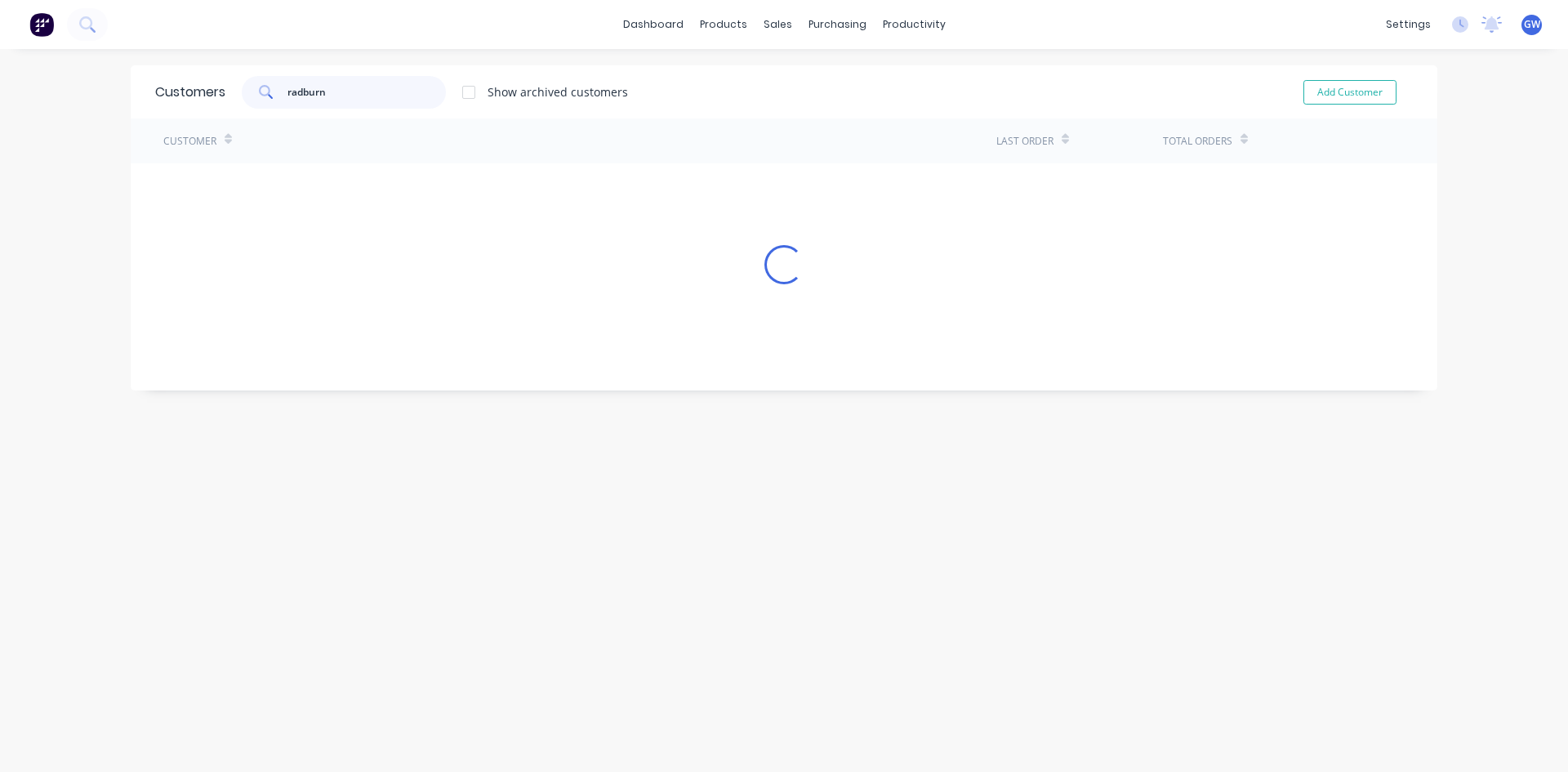type on "radburn" 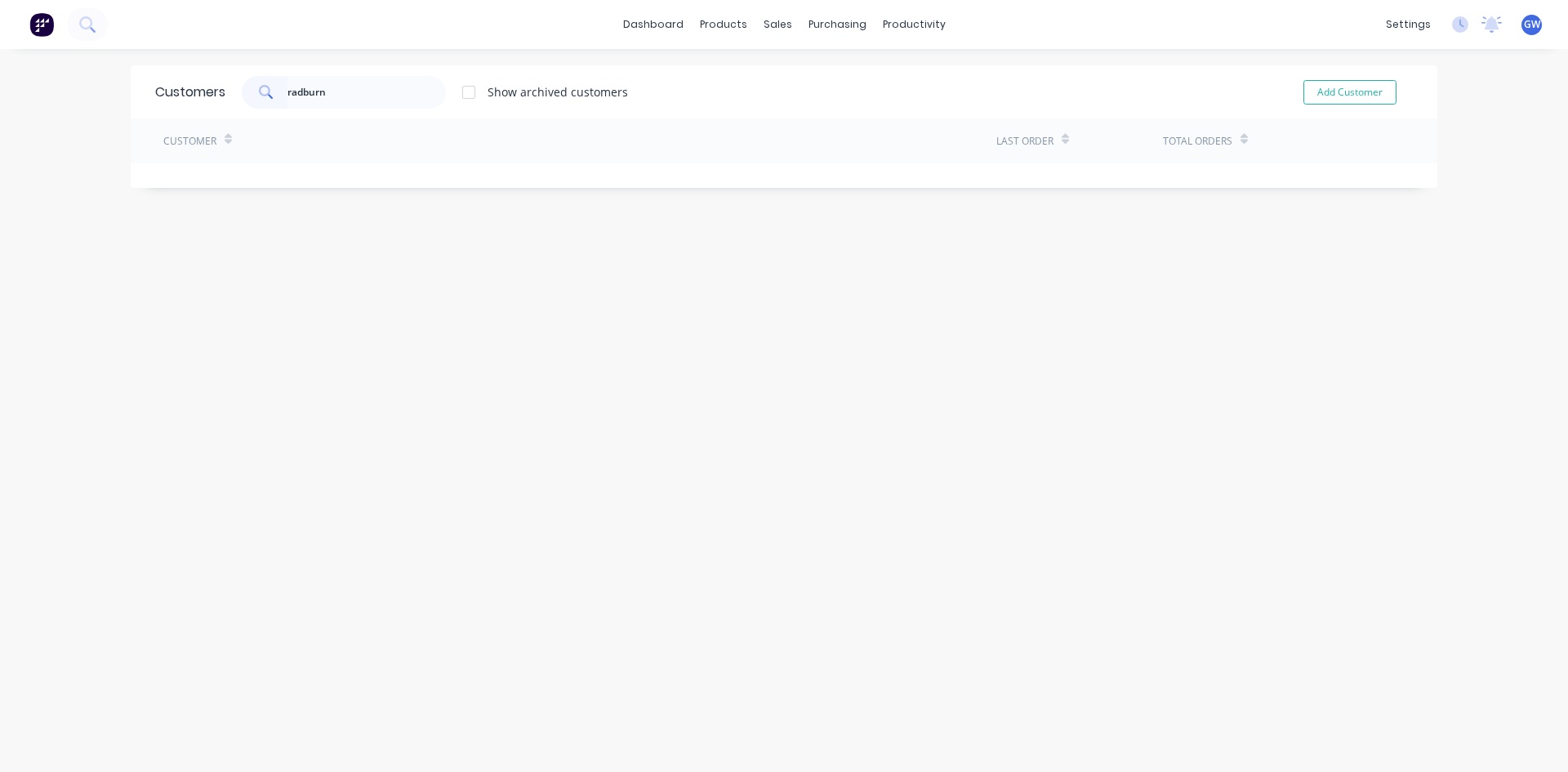 click on "Show archived customers" at bounding box center [558, 91] 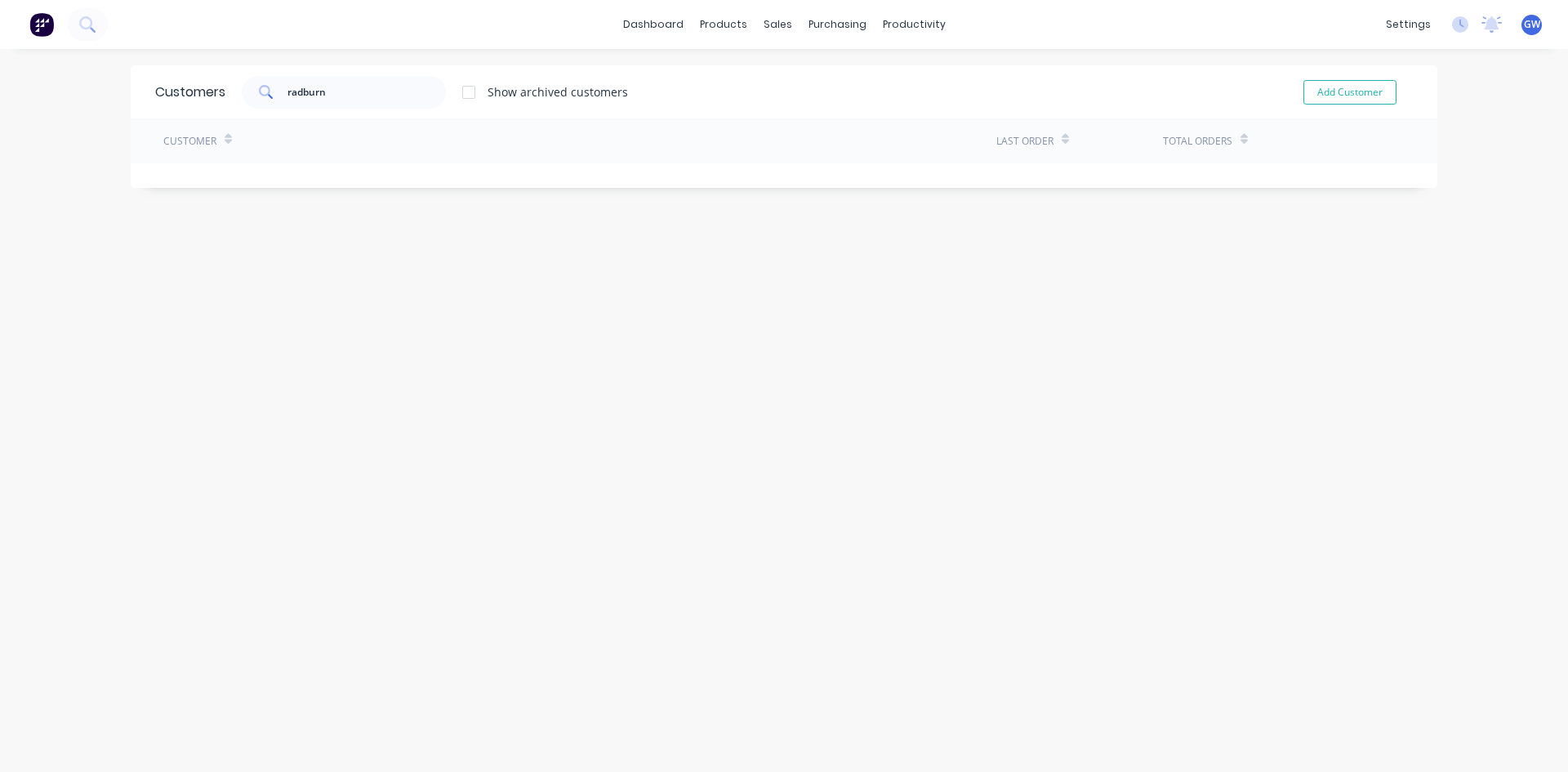 click at bounding box center [469, 92] 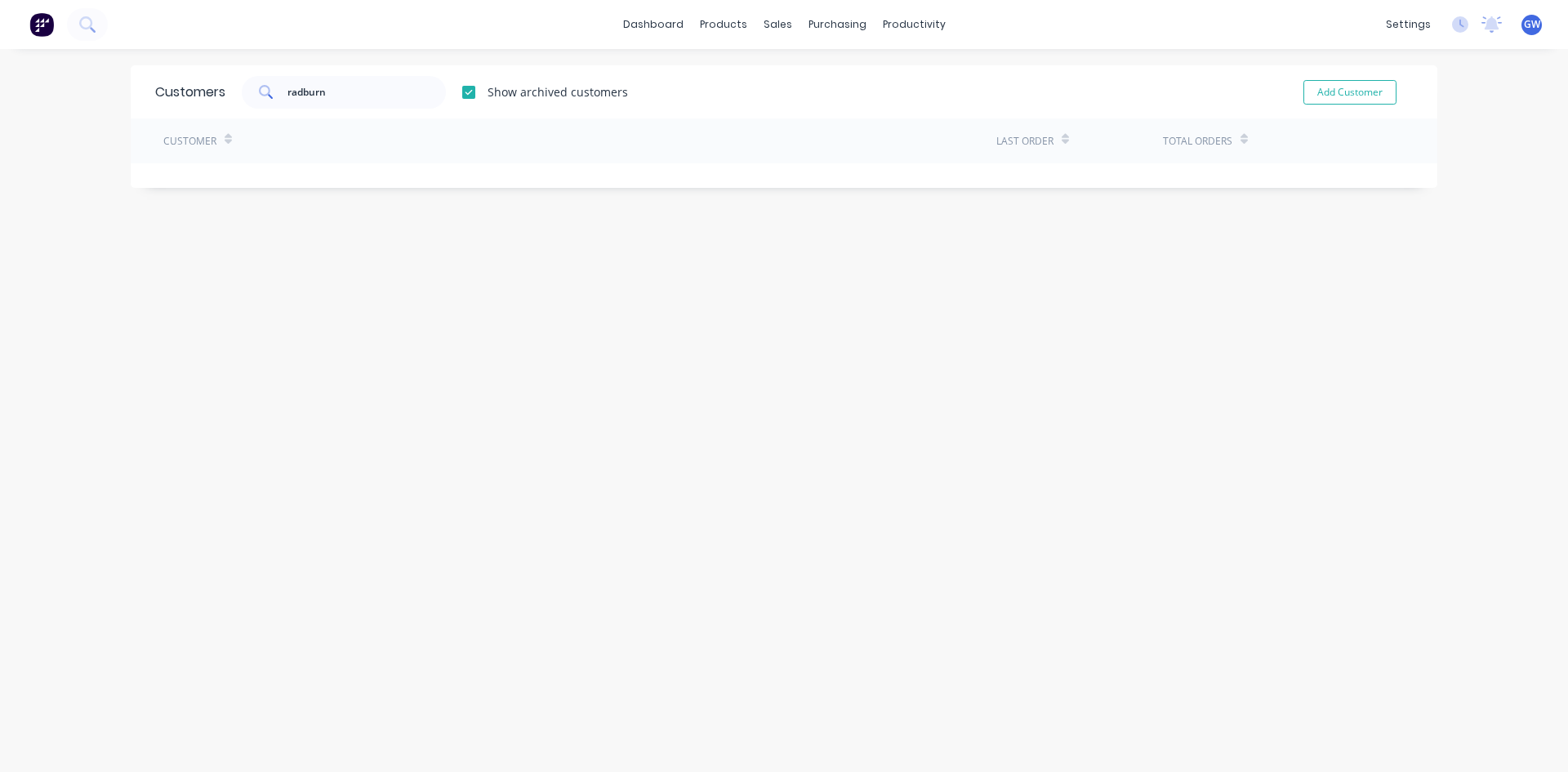 drag, startPoint x: 495, startPoint y: 297, endPoint x: 495, endPoint y: 224, distance: 73 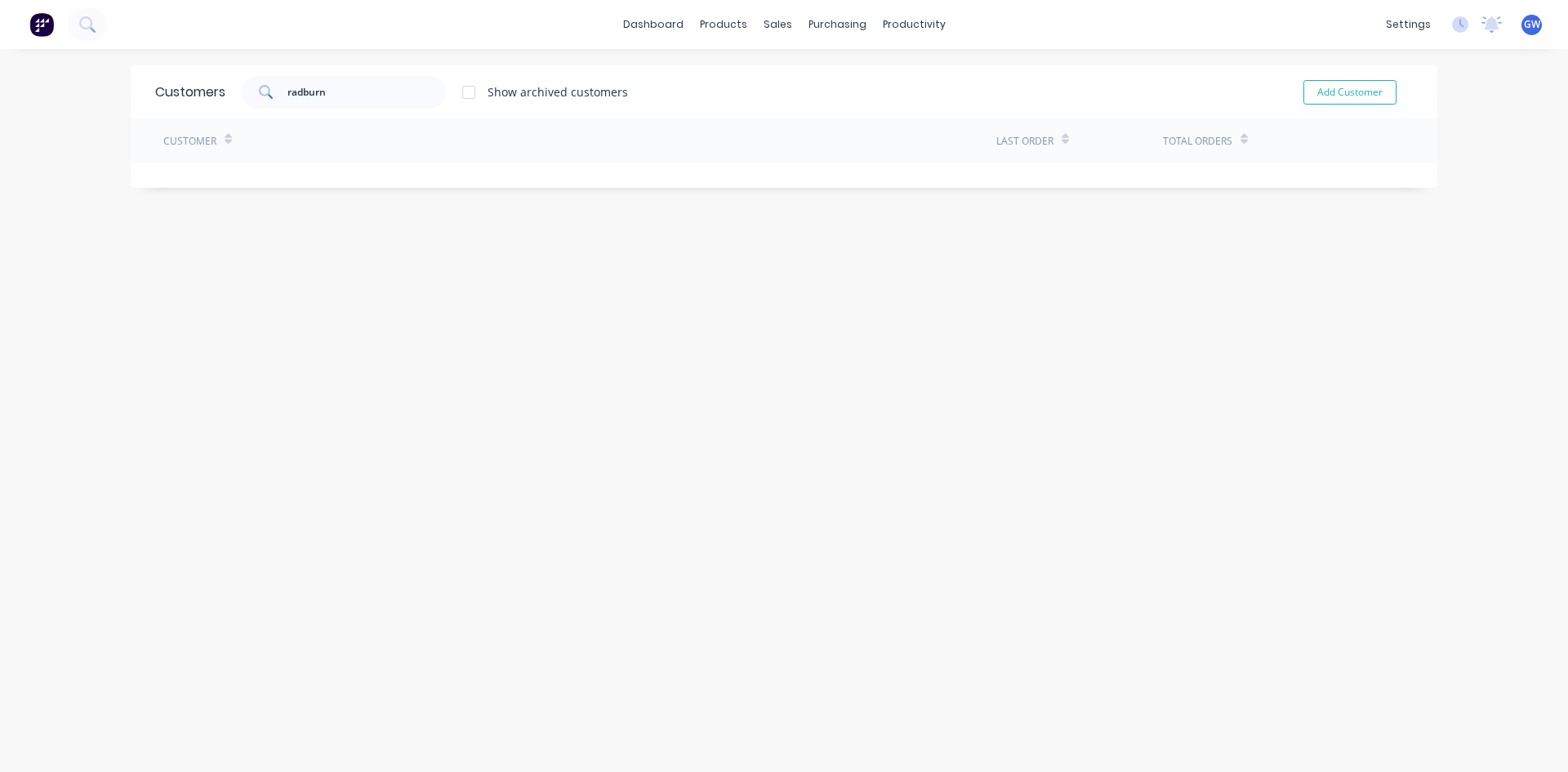click at bounding box center (469, 92) 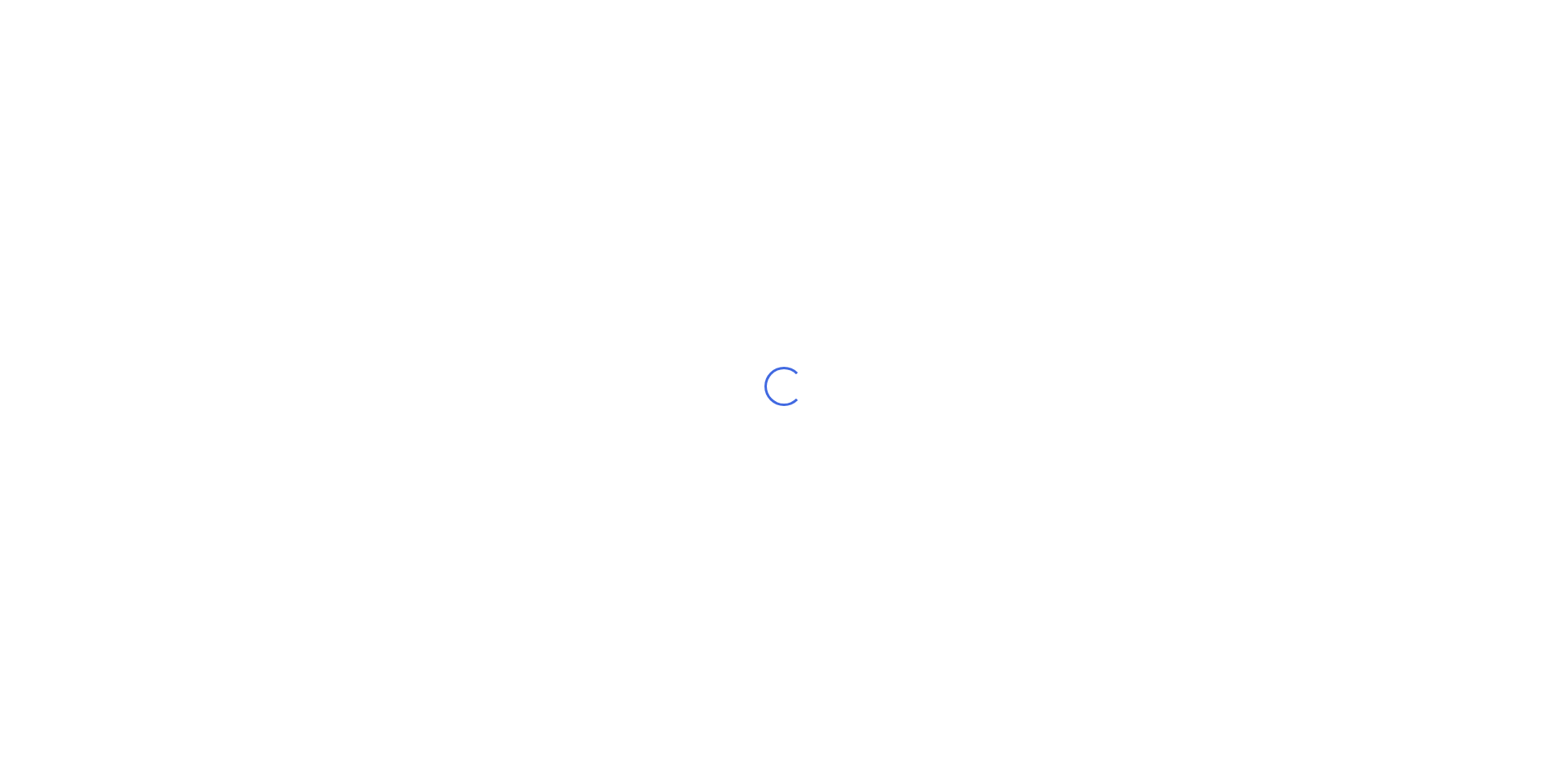 scroll, scrollTop: 0, scrollLeft: 0, axis: both 